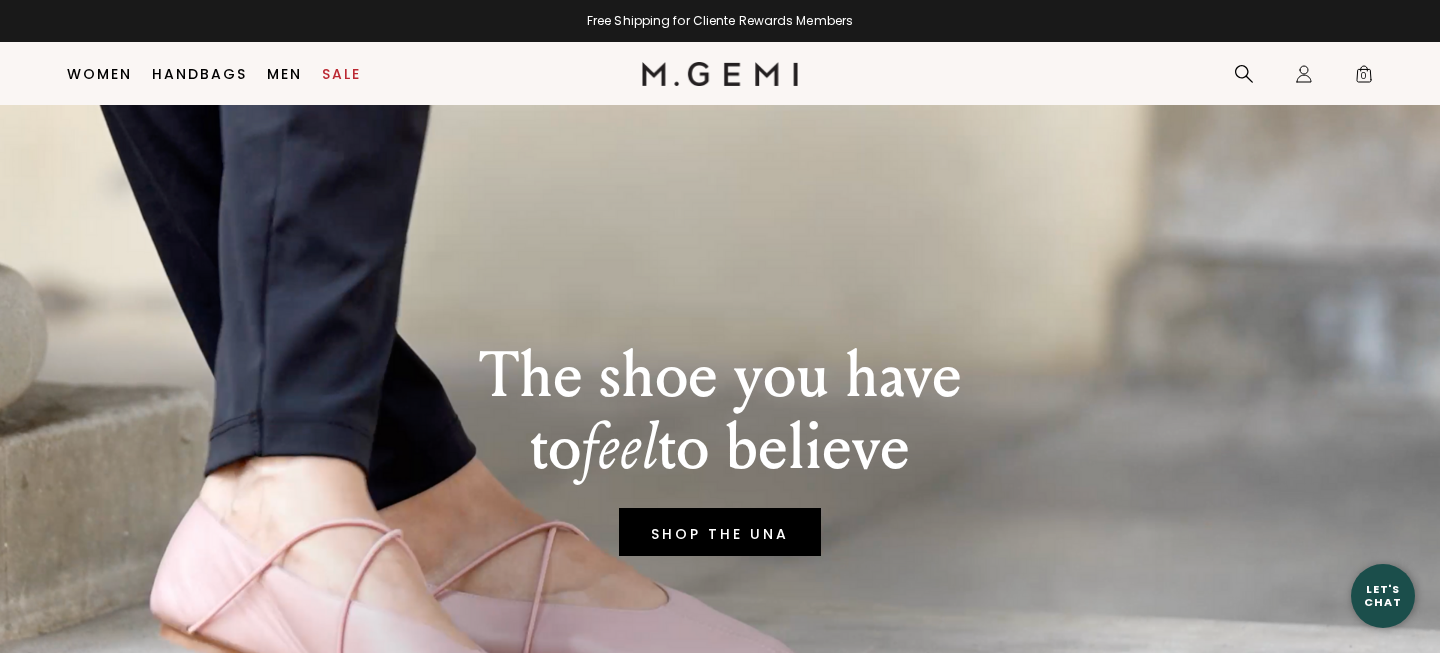 scroll, scrollTop: 162, scrollLeft: 0, axis: vertical 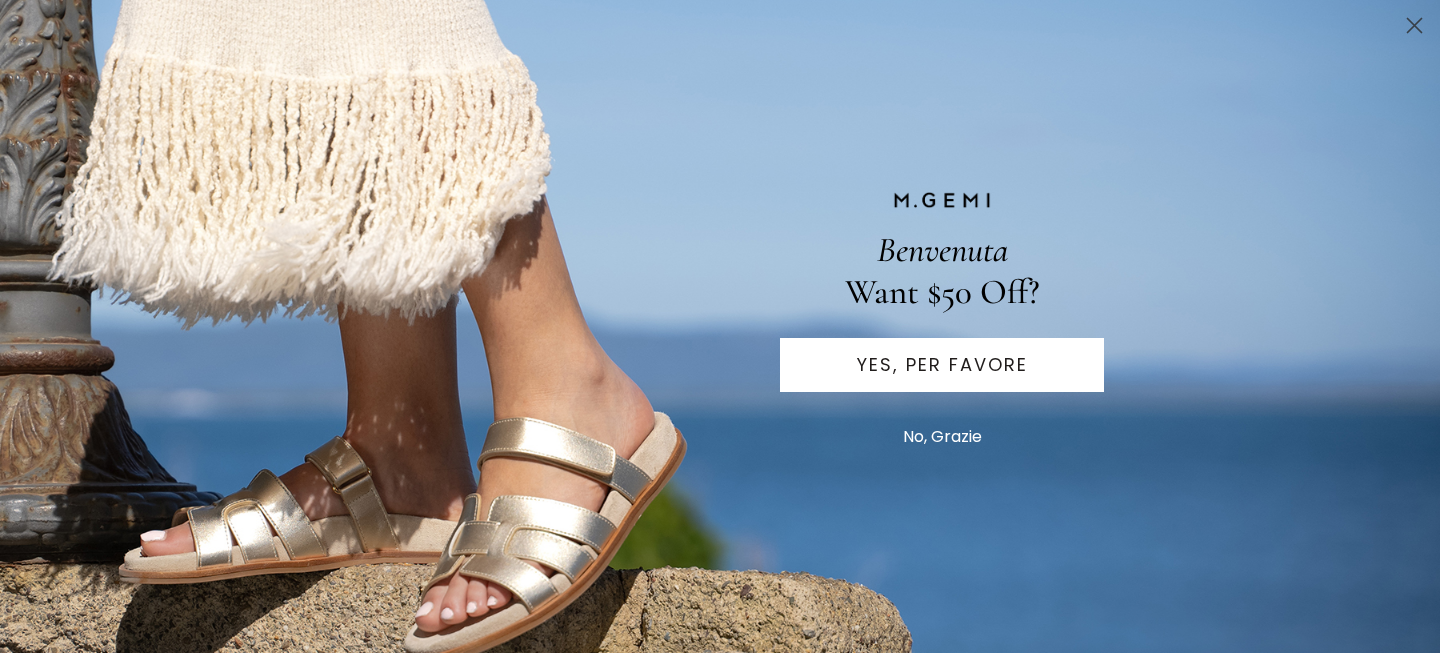 click on "YES, PER FAVORE" at bounding box center (942, 365) 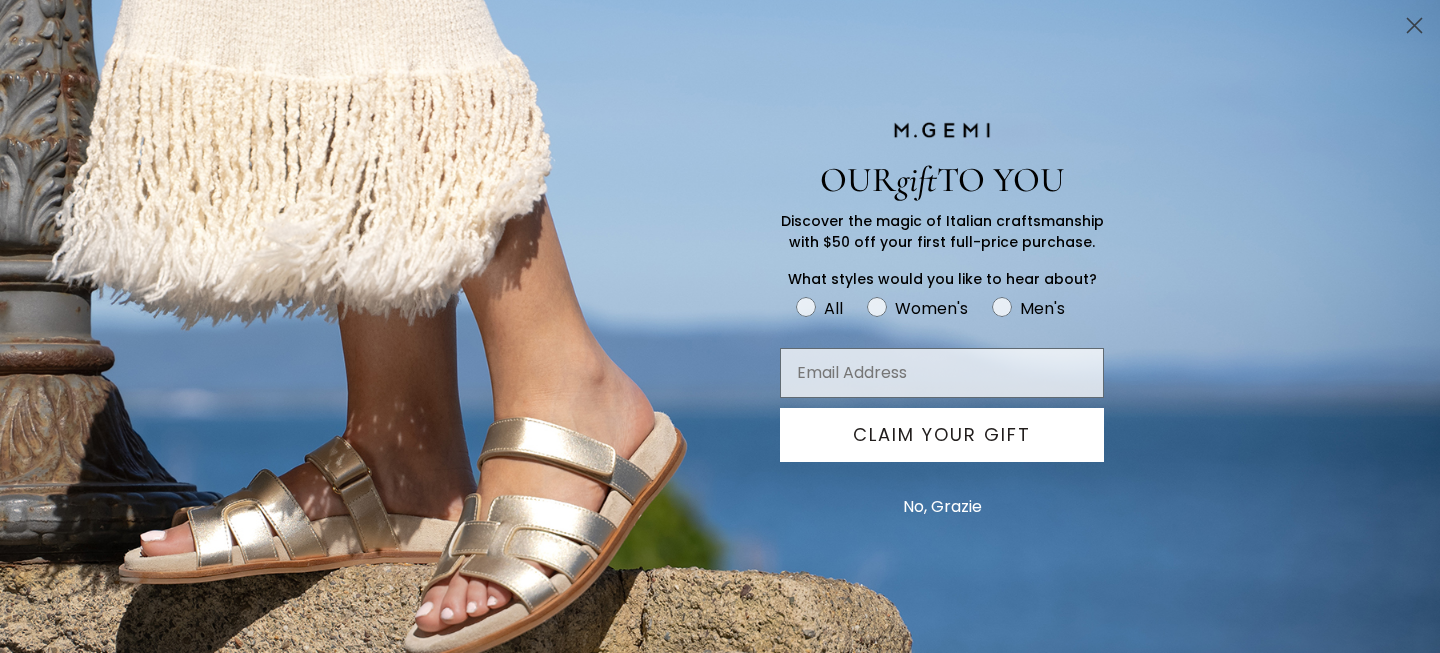 click on "No, Grazie" at bounding box center (942, 507) 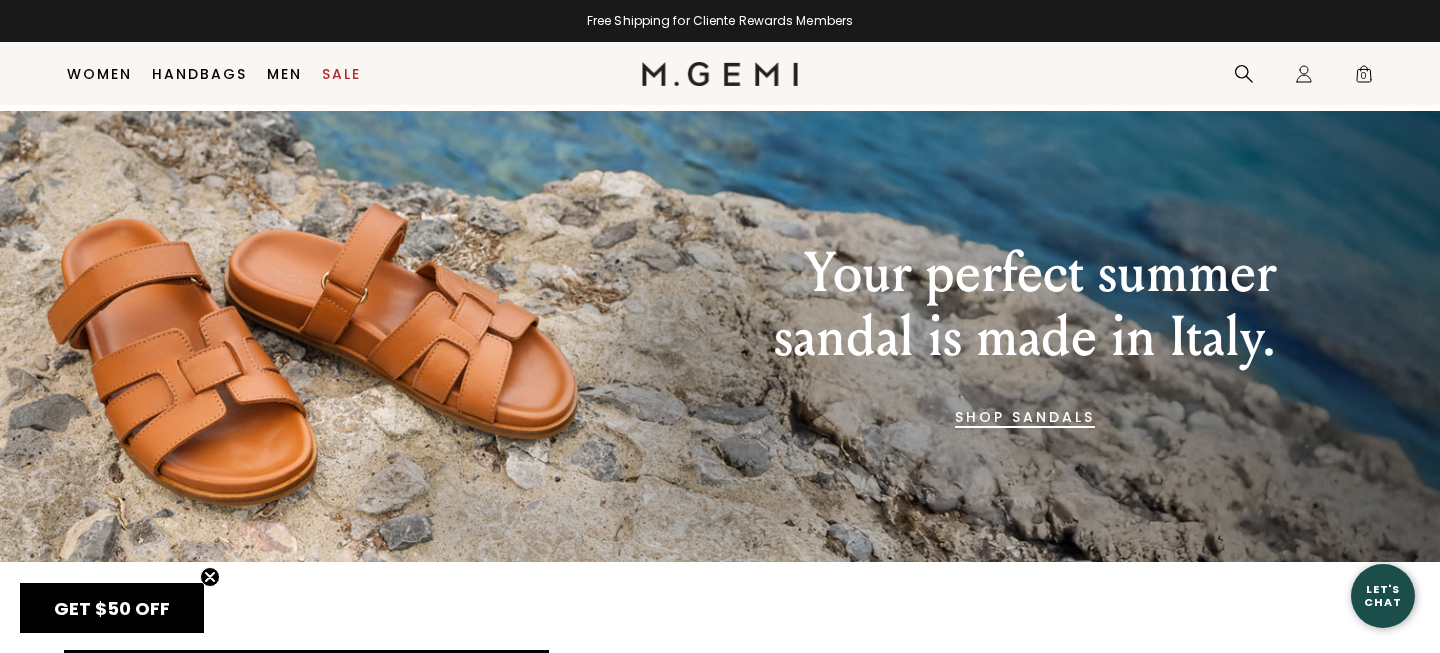 scroll, scrollTop: 2158, scrollLeft: 0, axis: vertical 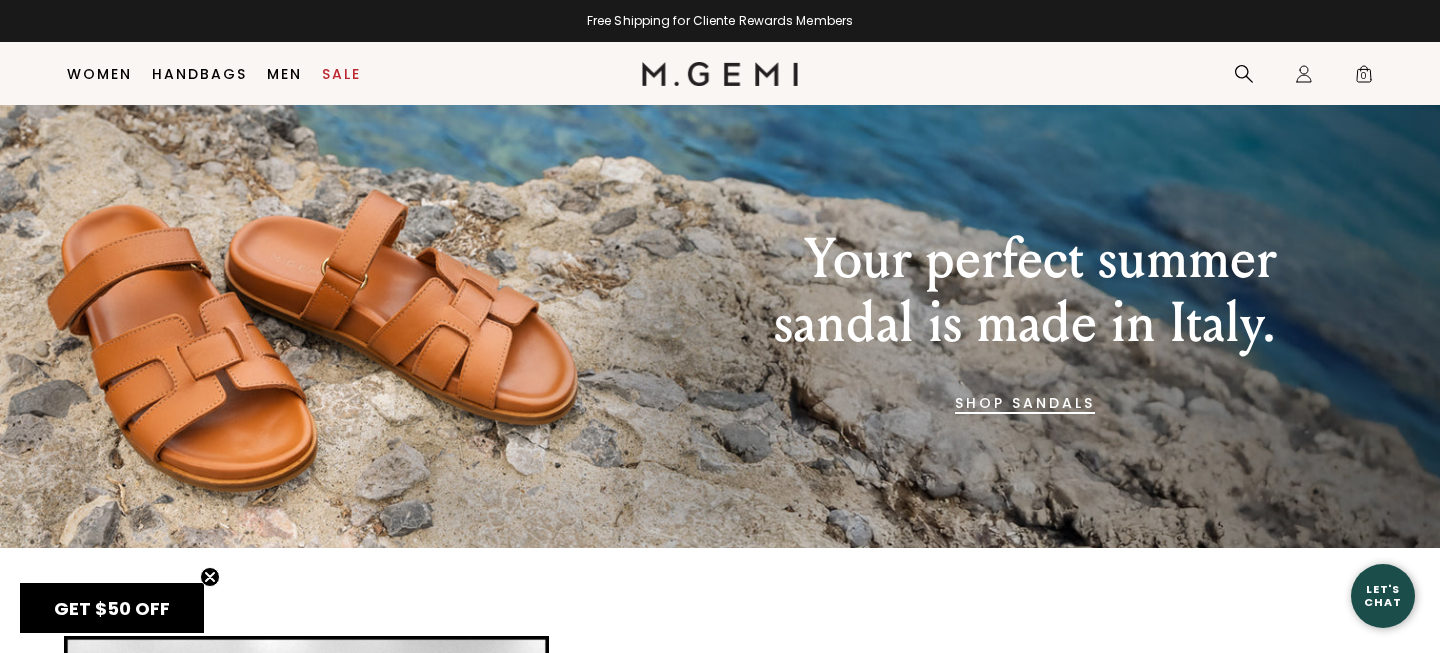click on "Your perfect summer sandal is made in Italy.
SHOP SANDALS" at bounding box center [720, 322] 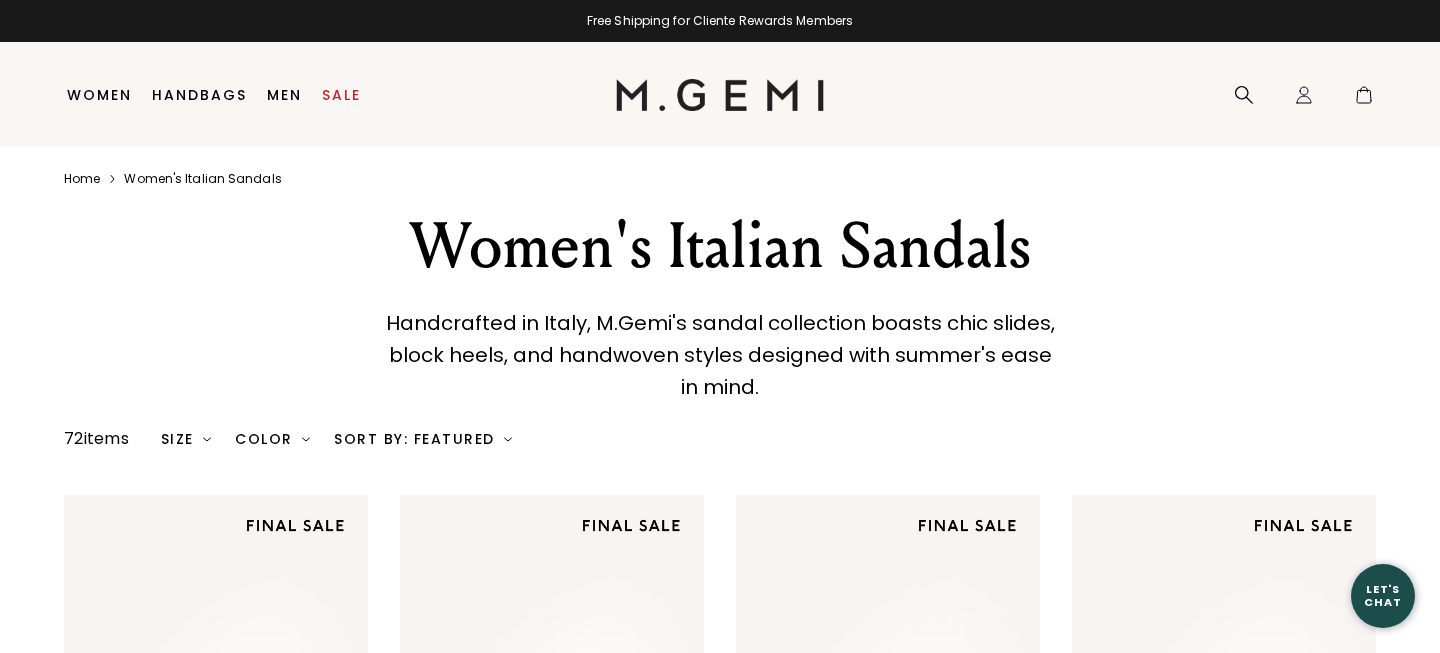 scroll, scrollTop: 0, scrollLeft: 0, axis: both 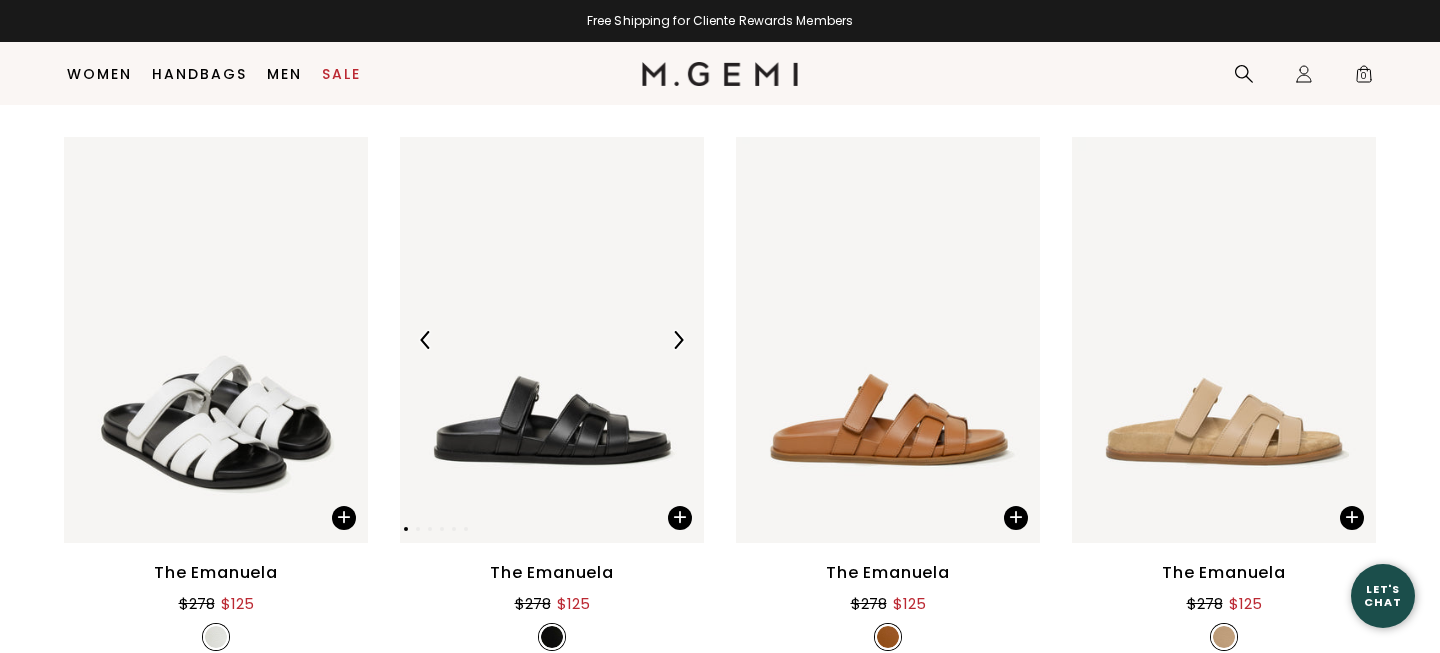 click at bounding box center [552, 339] 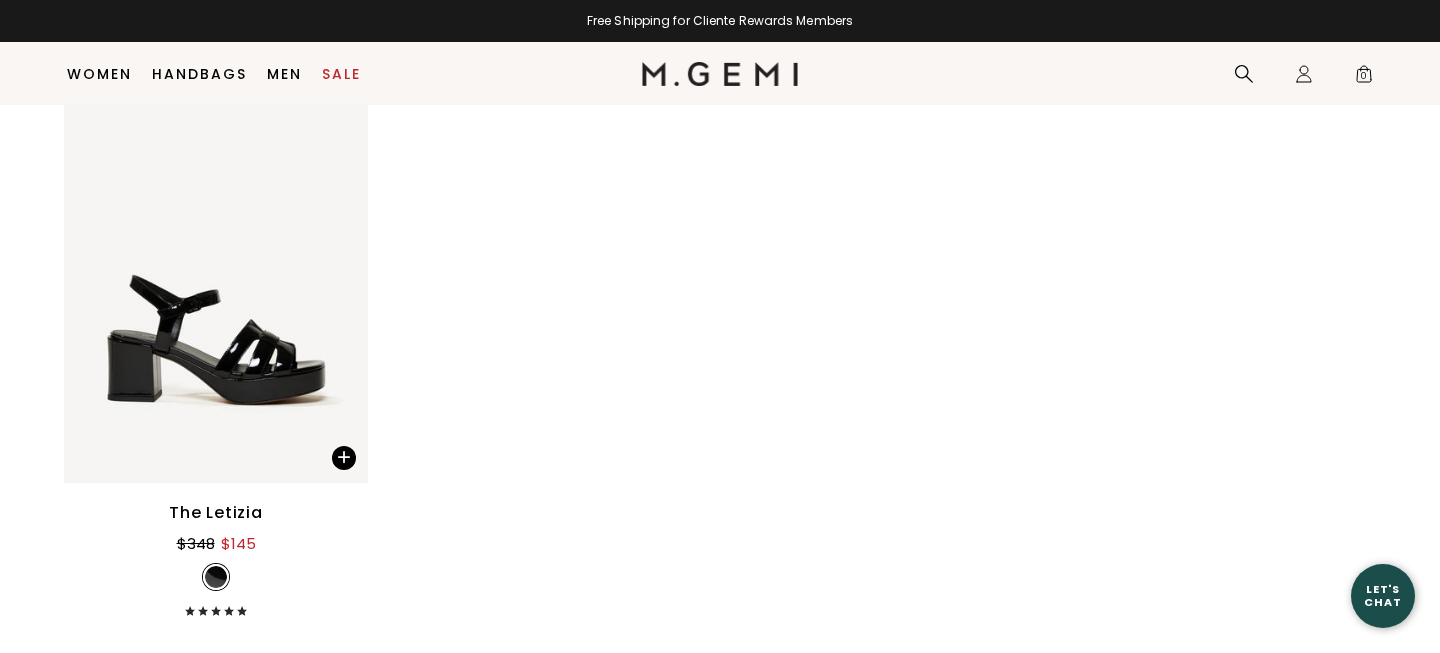 scroll, scrollTop: 9858, scrollLeft: 0, axis: vertical 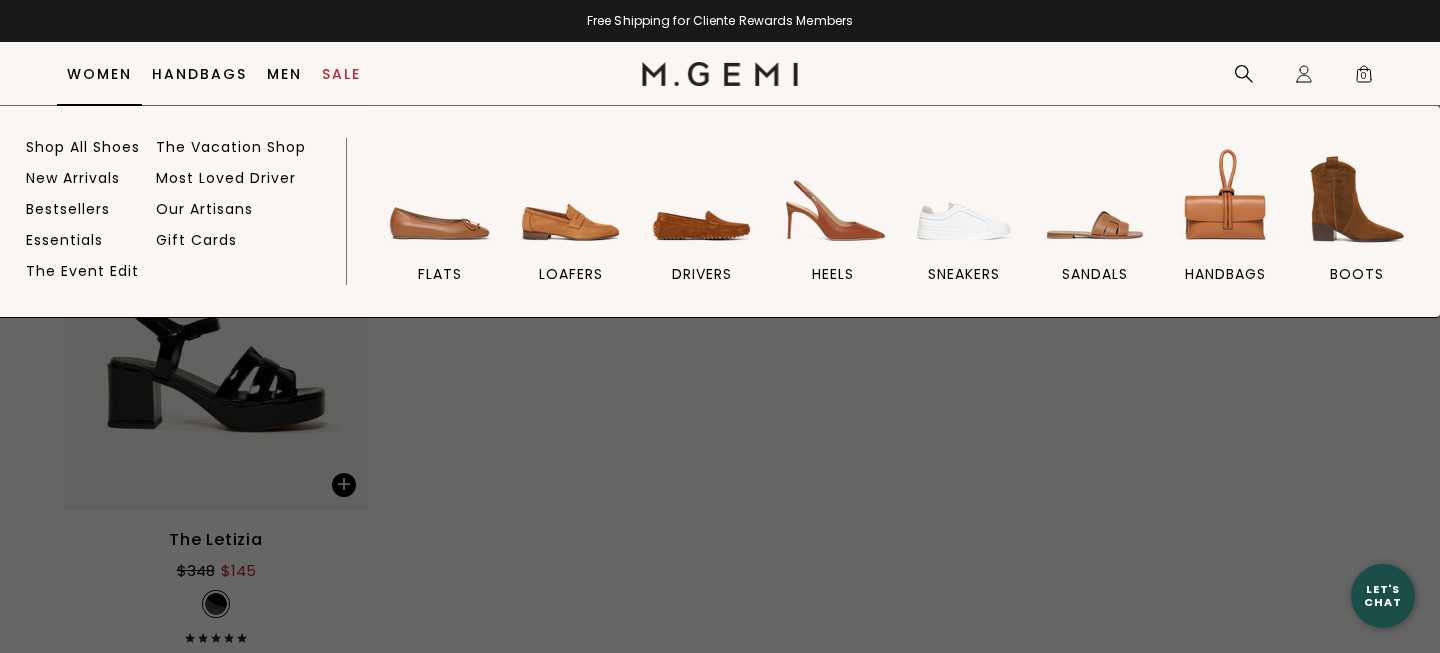 click on "Women" at bounding box center (99, 74) 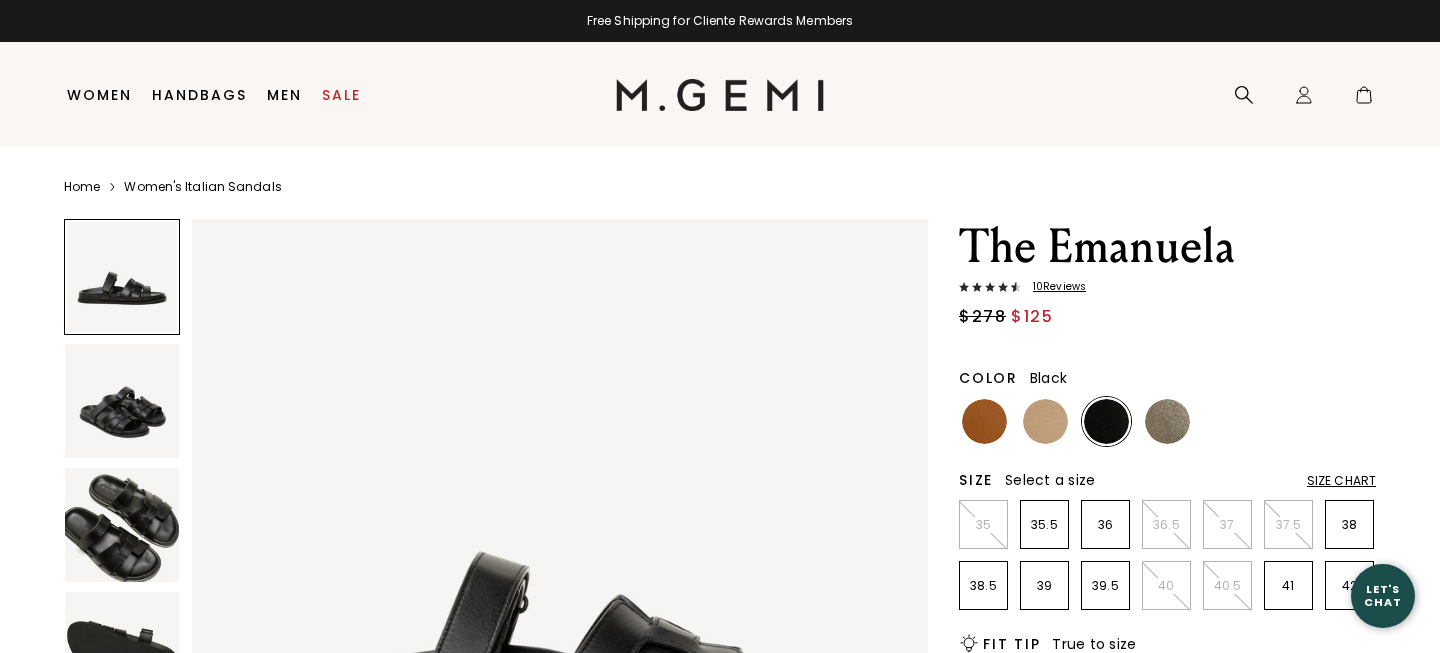 scroll, scrollTop: 0, scrollLeft: 0, axis: both 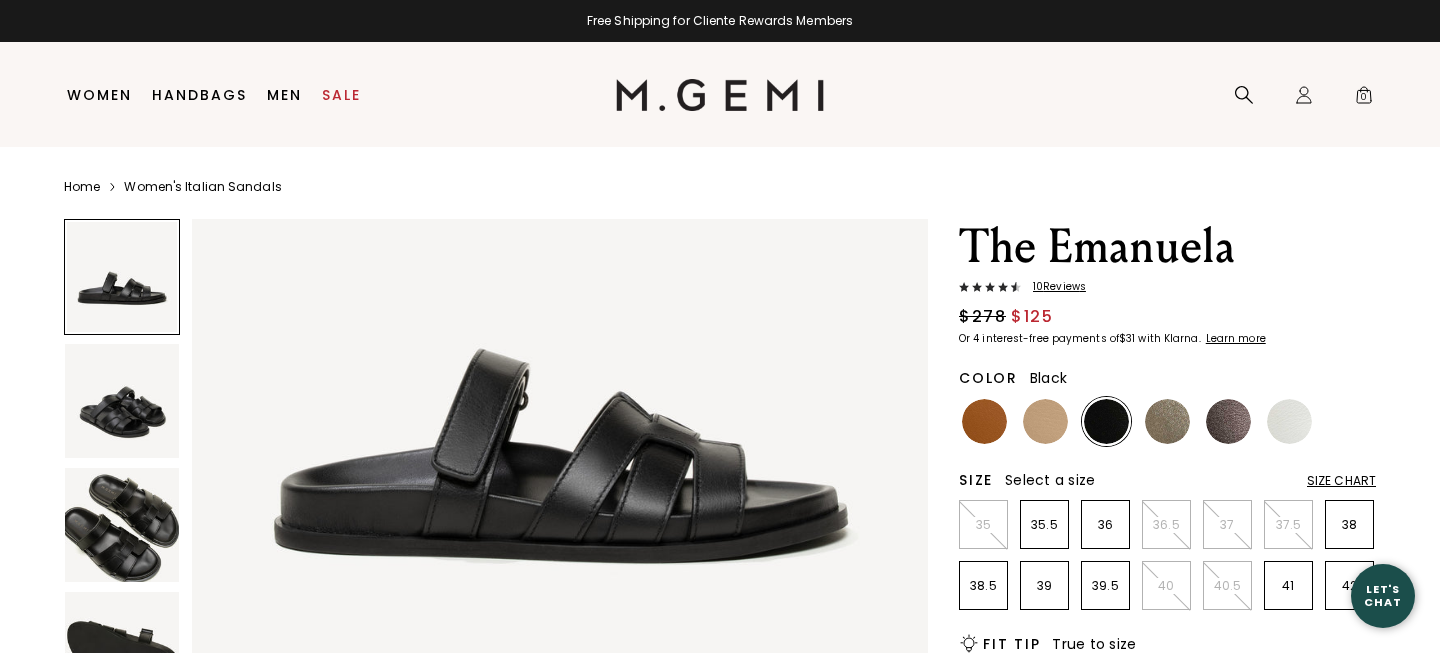 click at bounding box center [122, 401] 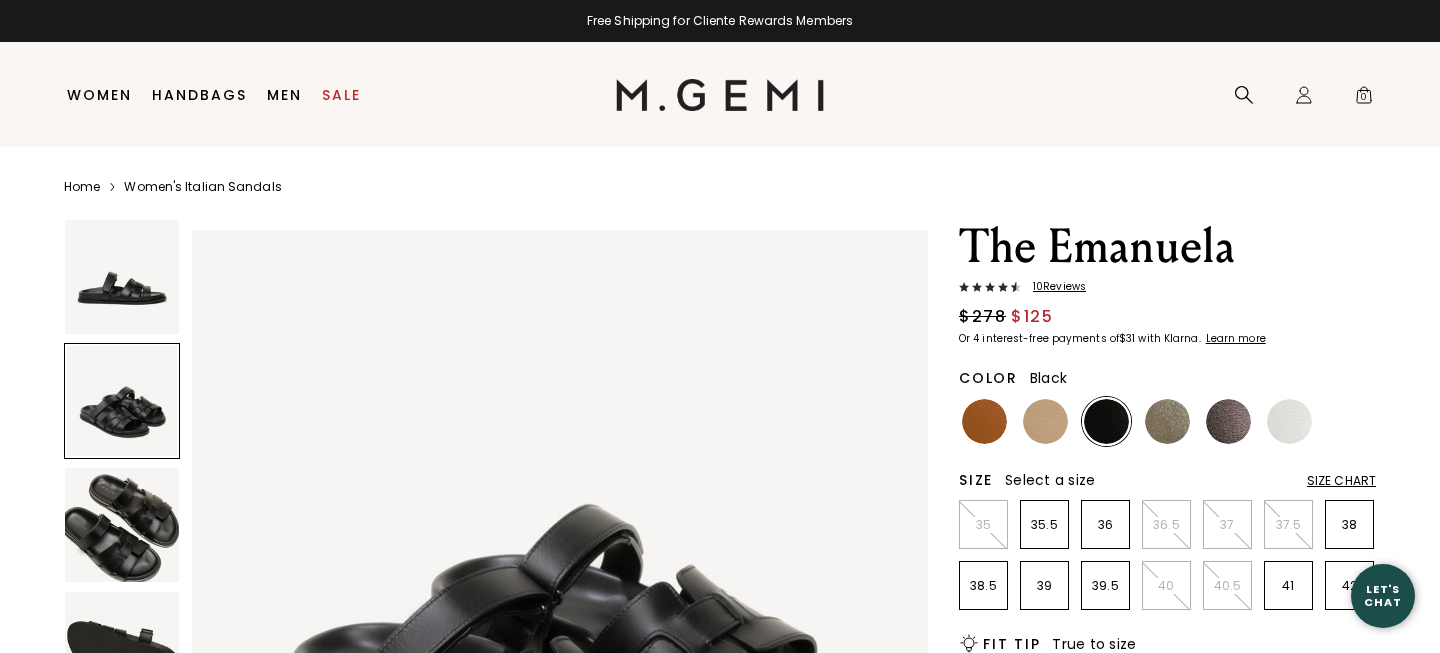 scroll, scrollTop: 756, scrollLeft: 0, axis: vertical 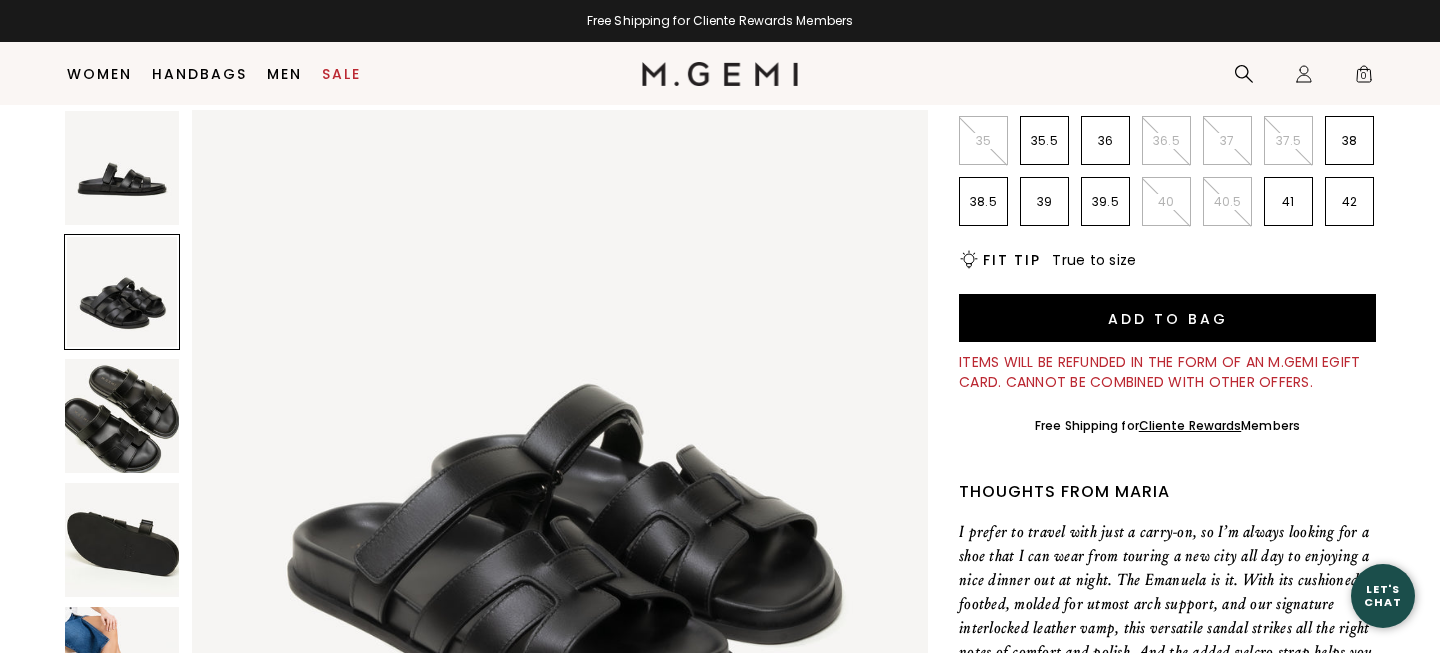 click at bounding box center (122, 416) 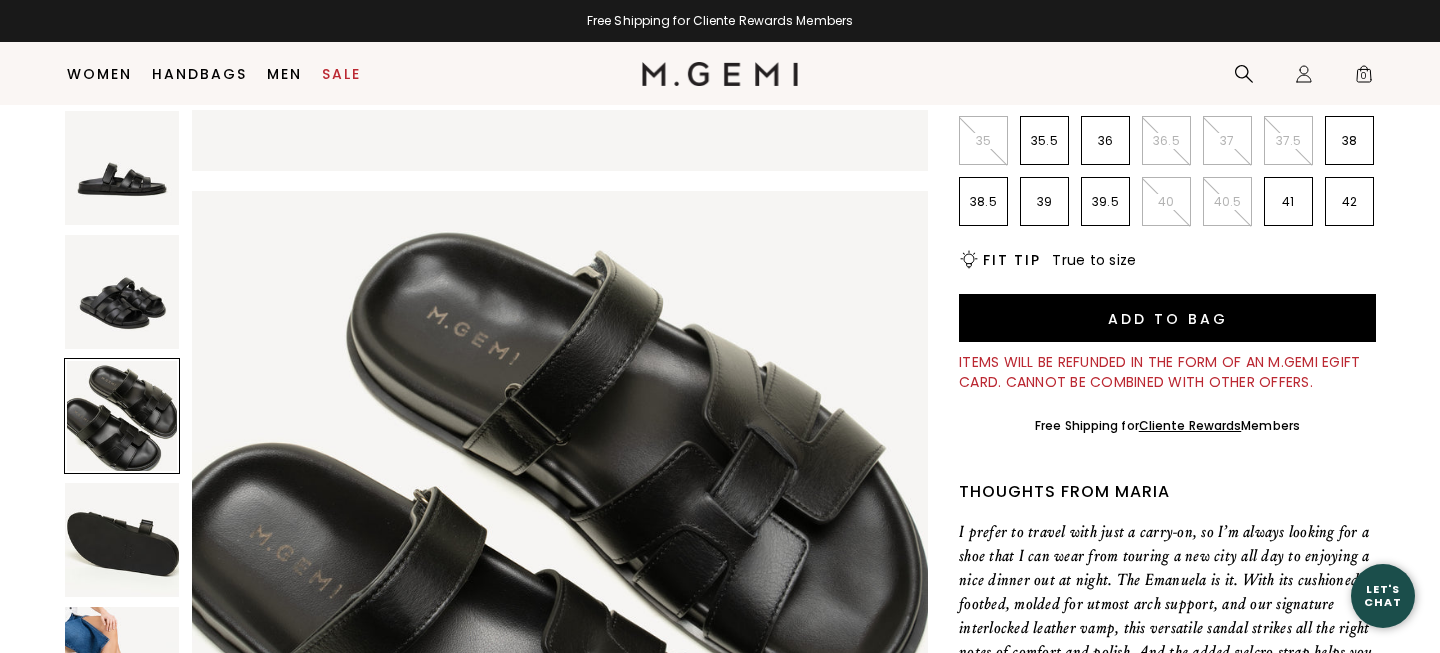 scroll, scrollTop: 1512, scrollLeft: 0, axis: vertical 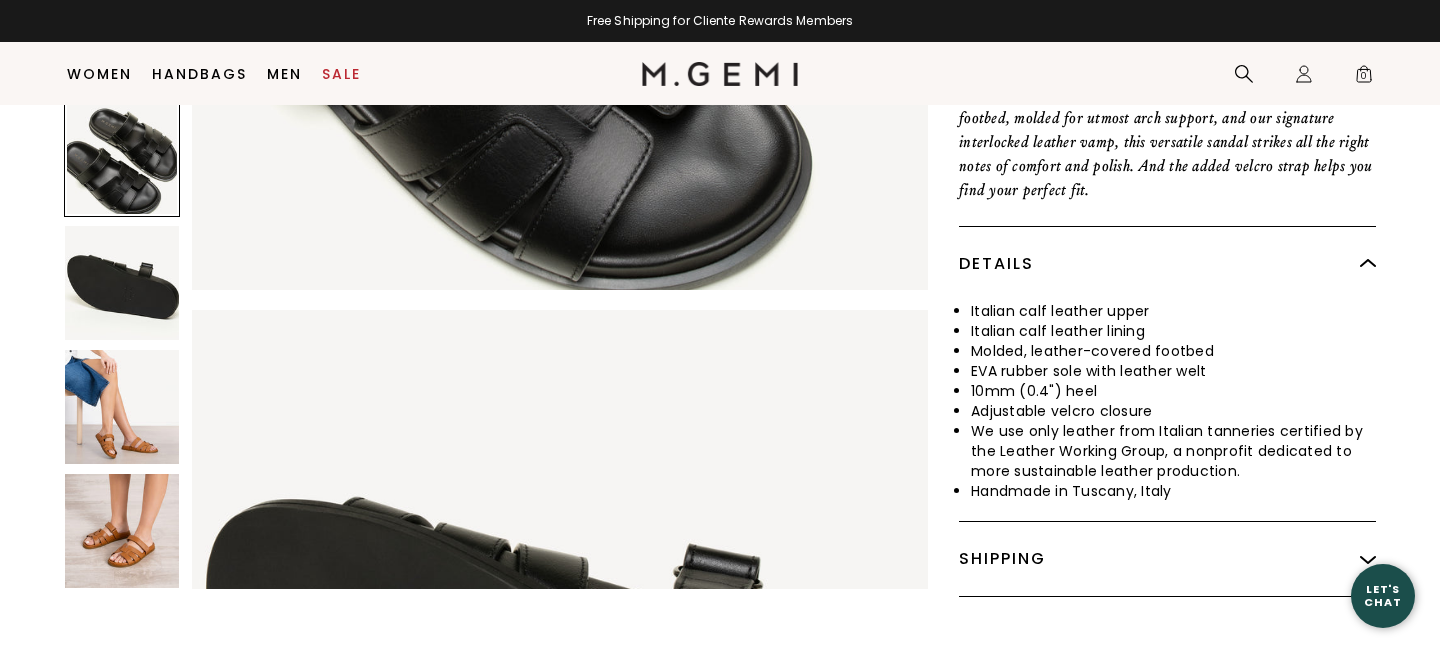 click at bounding box center (122, 407) 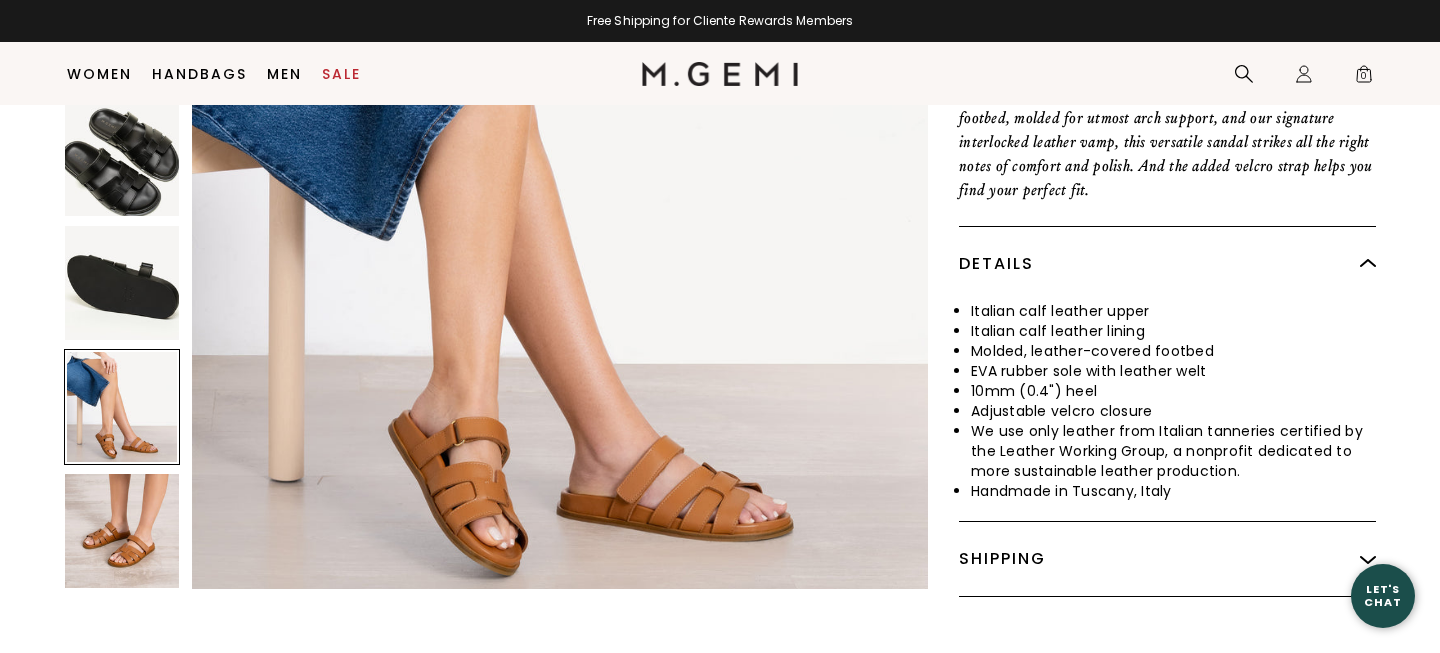 scroll, scrollTop: 3024, scrollLeft: 0, axis: vertical 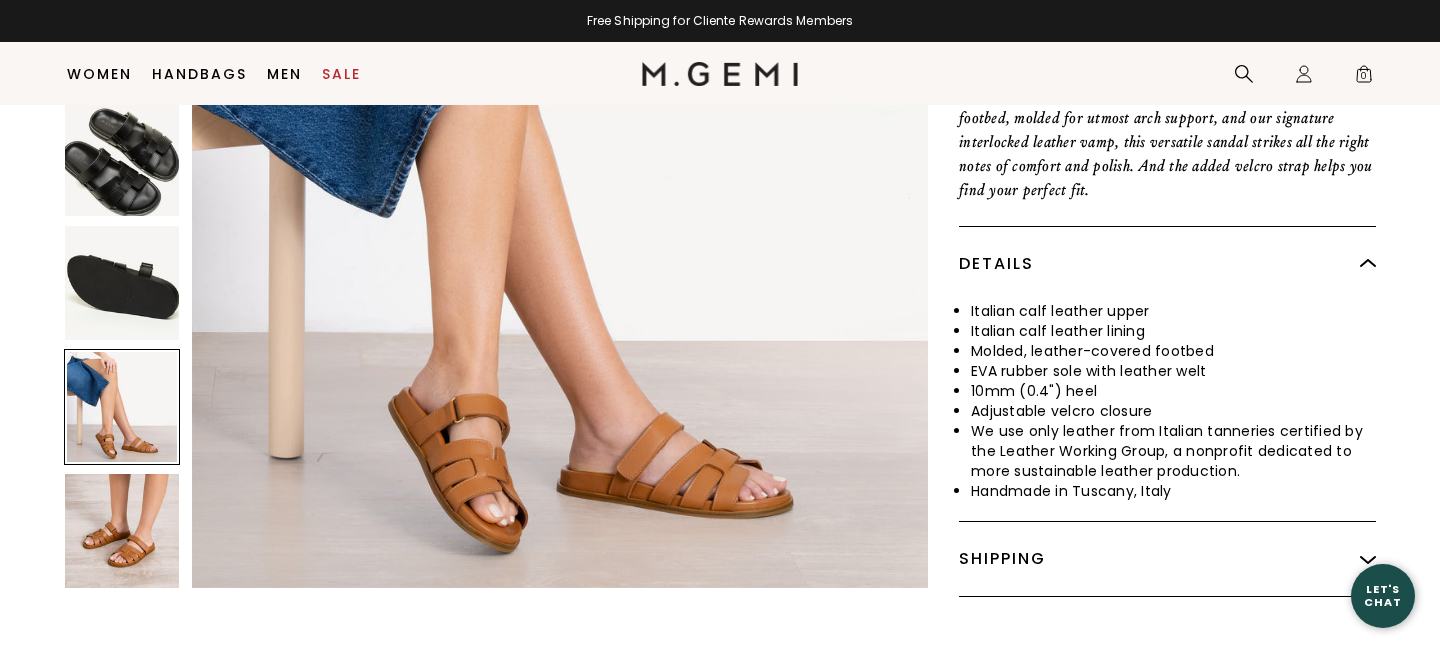 click at bounding box center (122, 531) 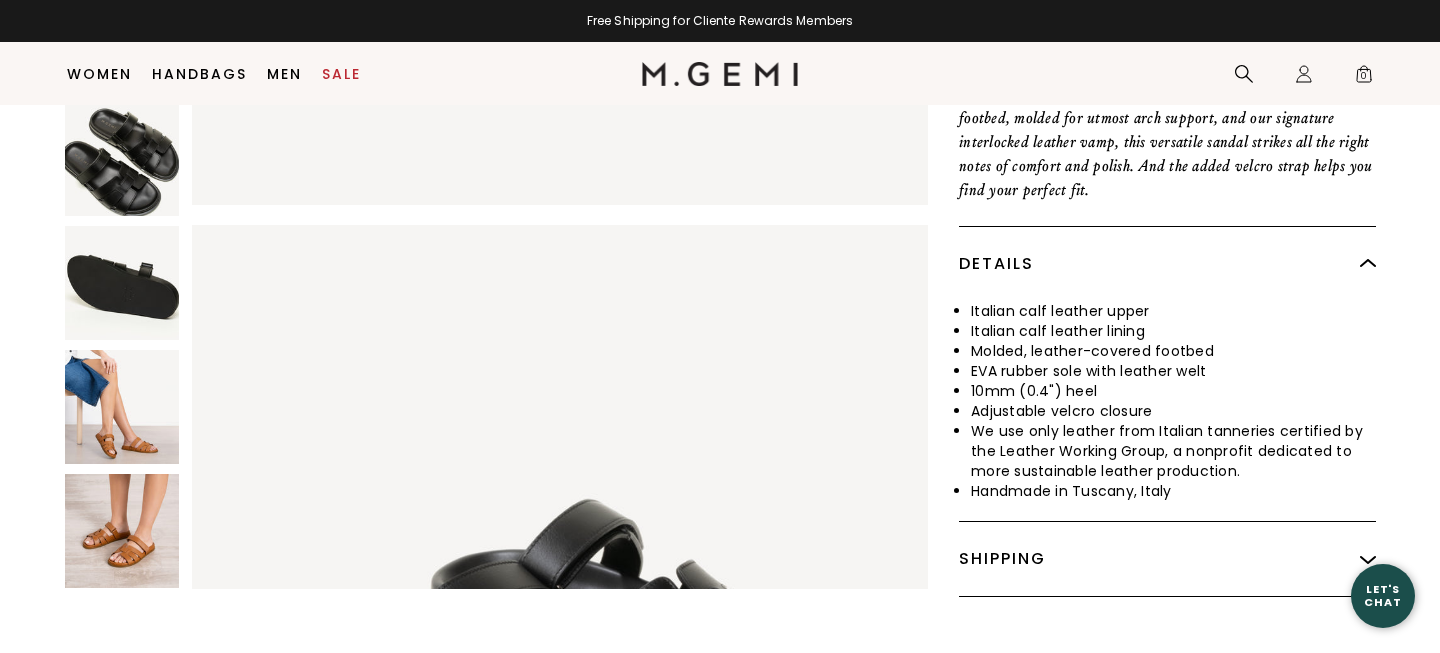 scroll, scrollTop: 0, scrollLeft: 0, axis: both 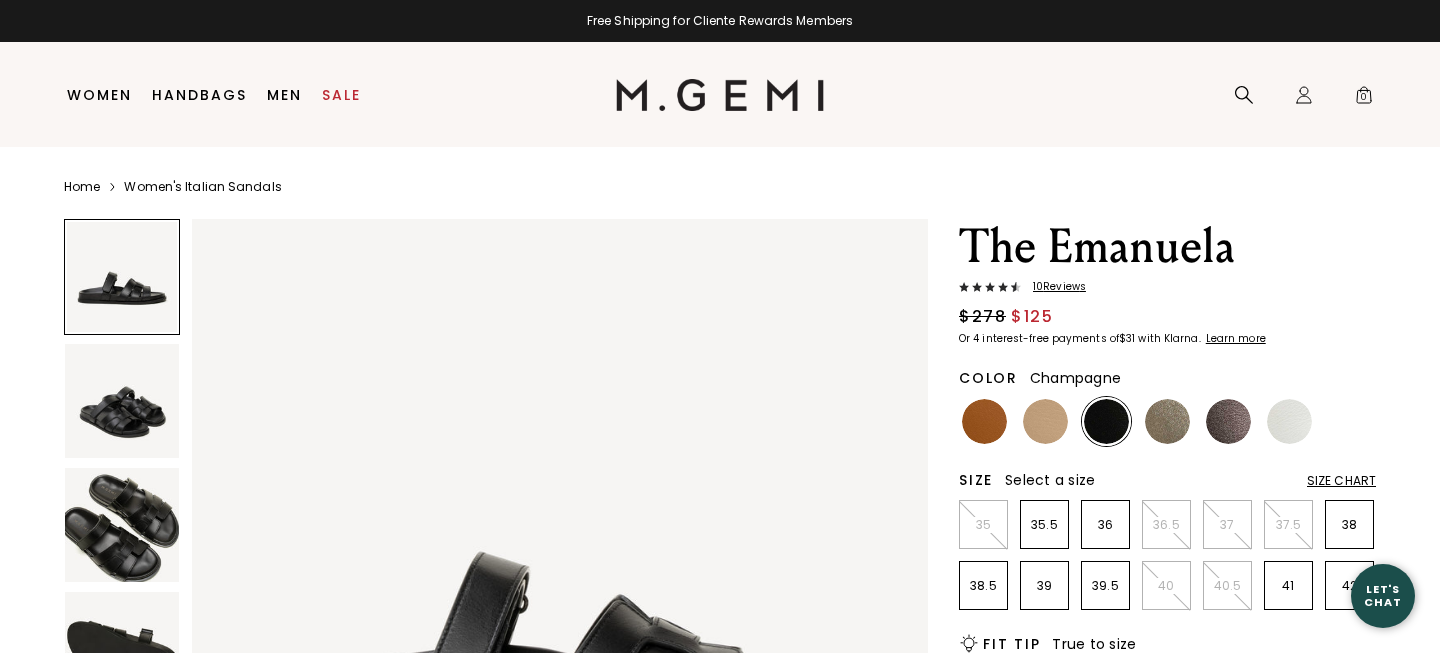 click at bounding box center (1167, 421) 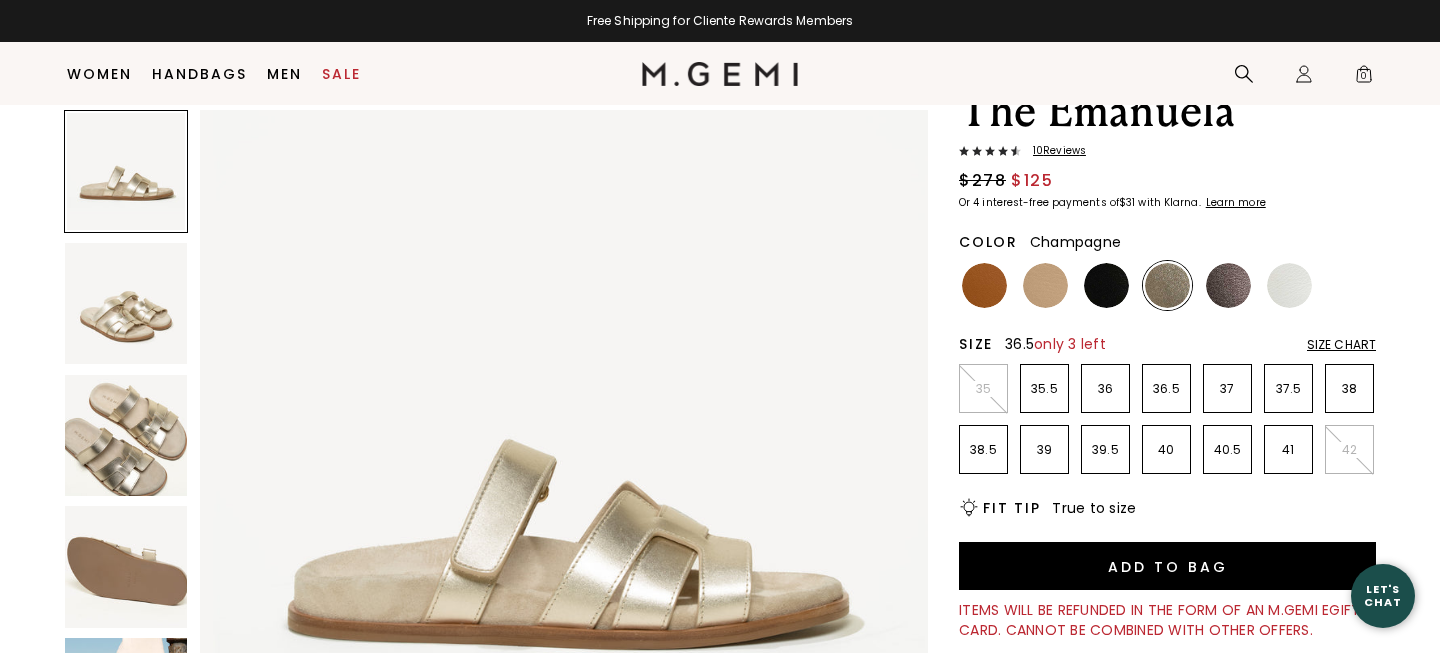 scroll, scrollTop: 109, scrollLeft: 0, axis: vertical 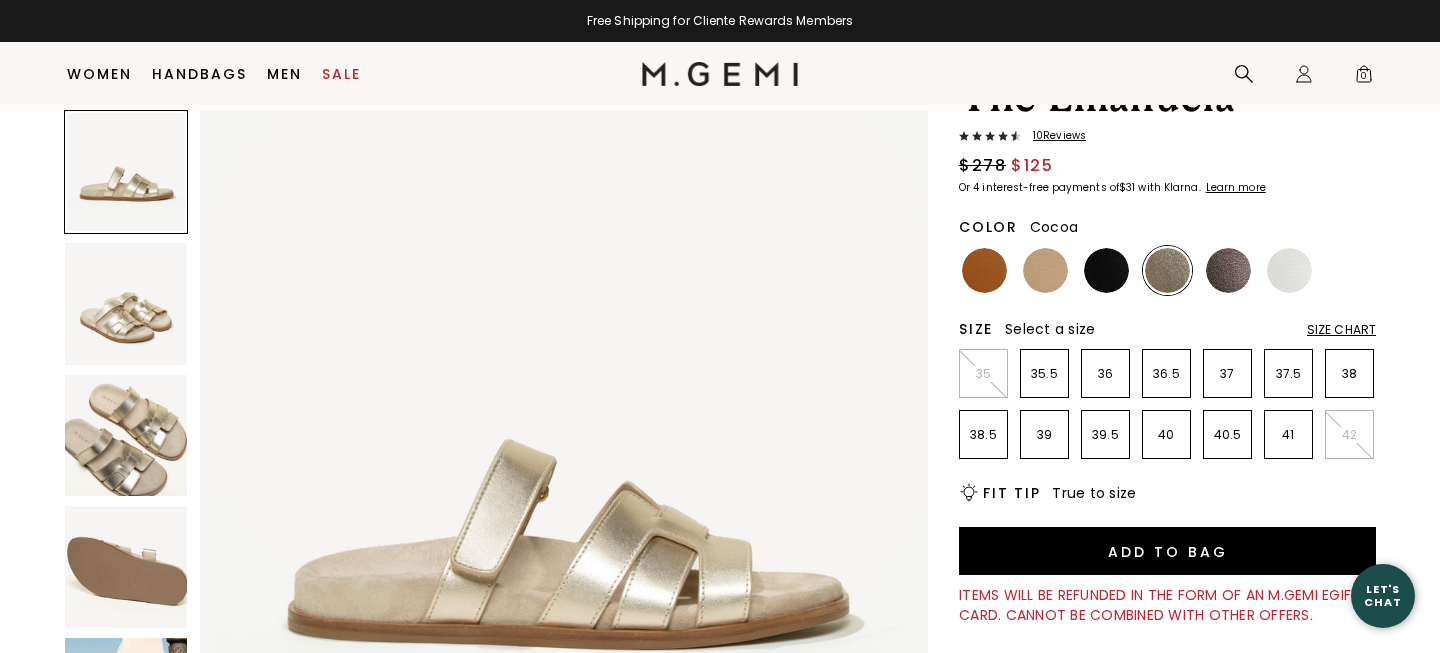 click at bounding box center (1228, 270) 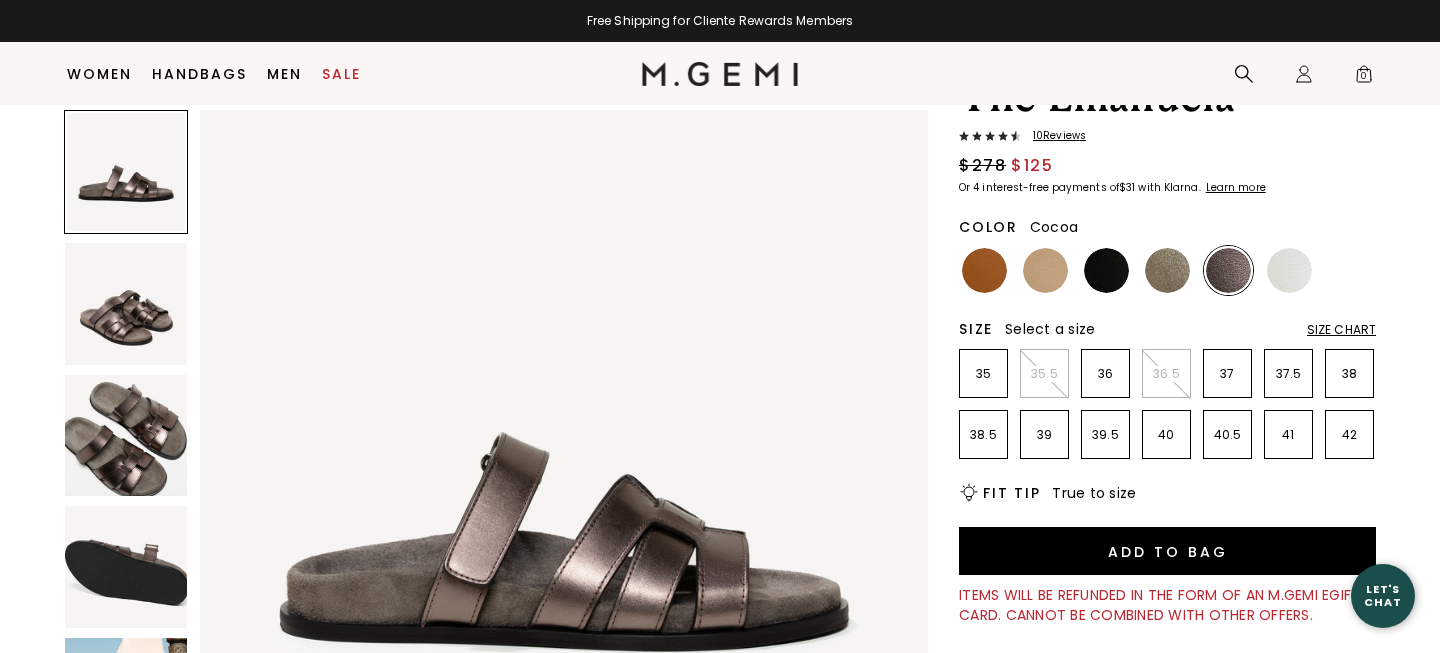 scroll, scrollTop: 0, scrollLeft: 0, axis: both 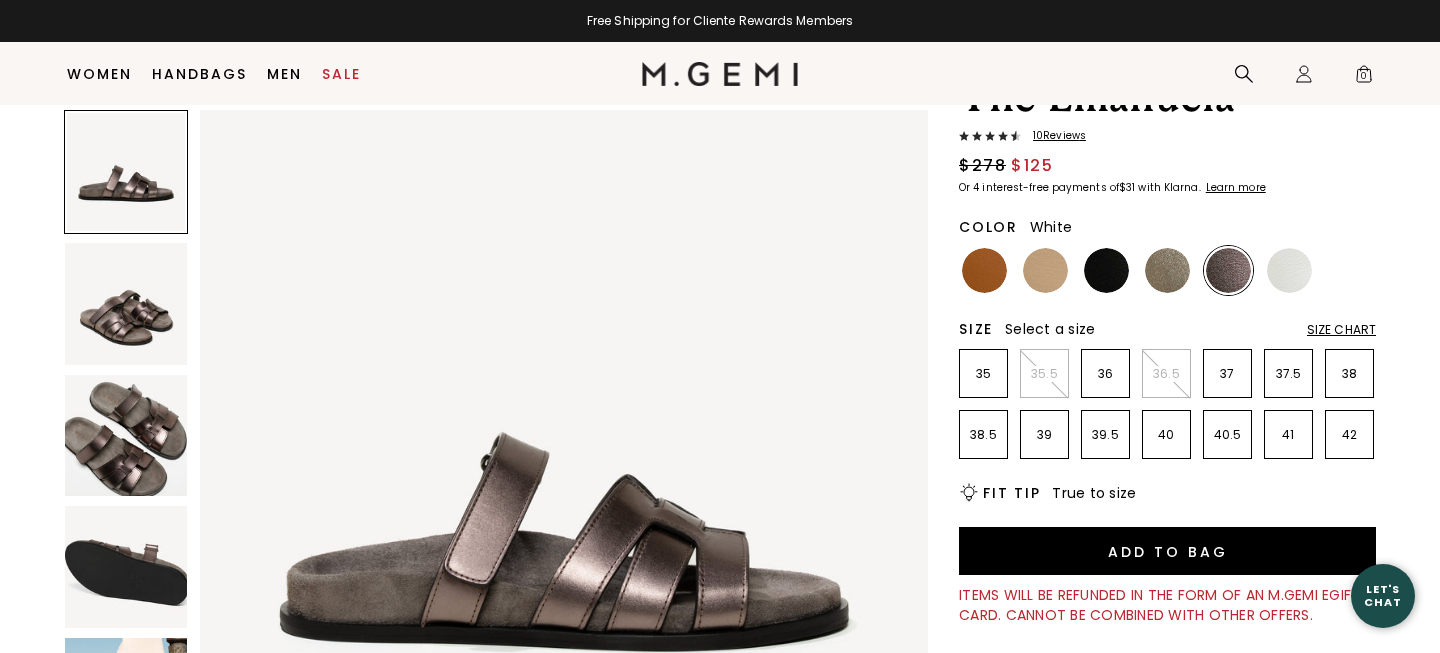click at bounding box center [1289, 270] 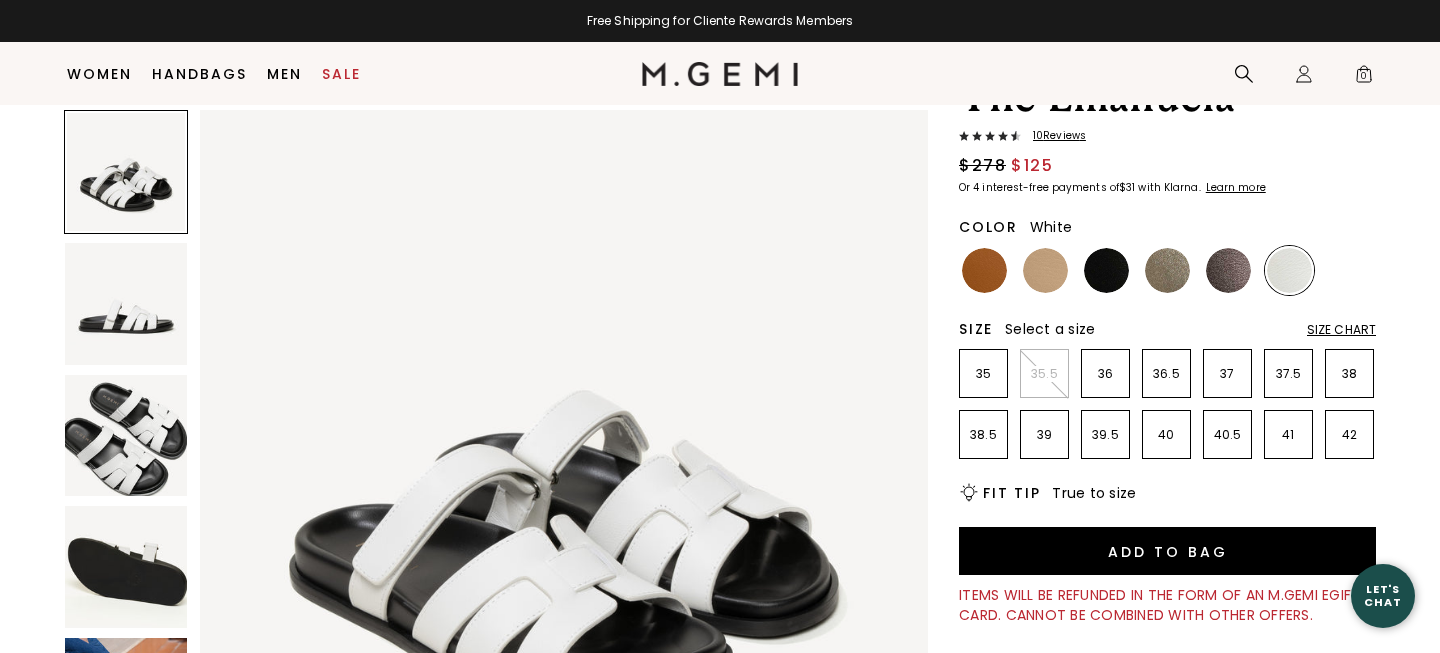 scroll, scrollTop: 0, scrollLeft: 0, axis: both 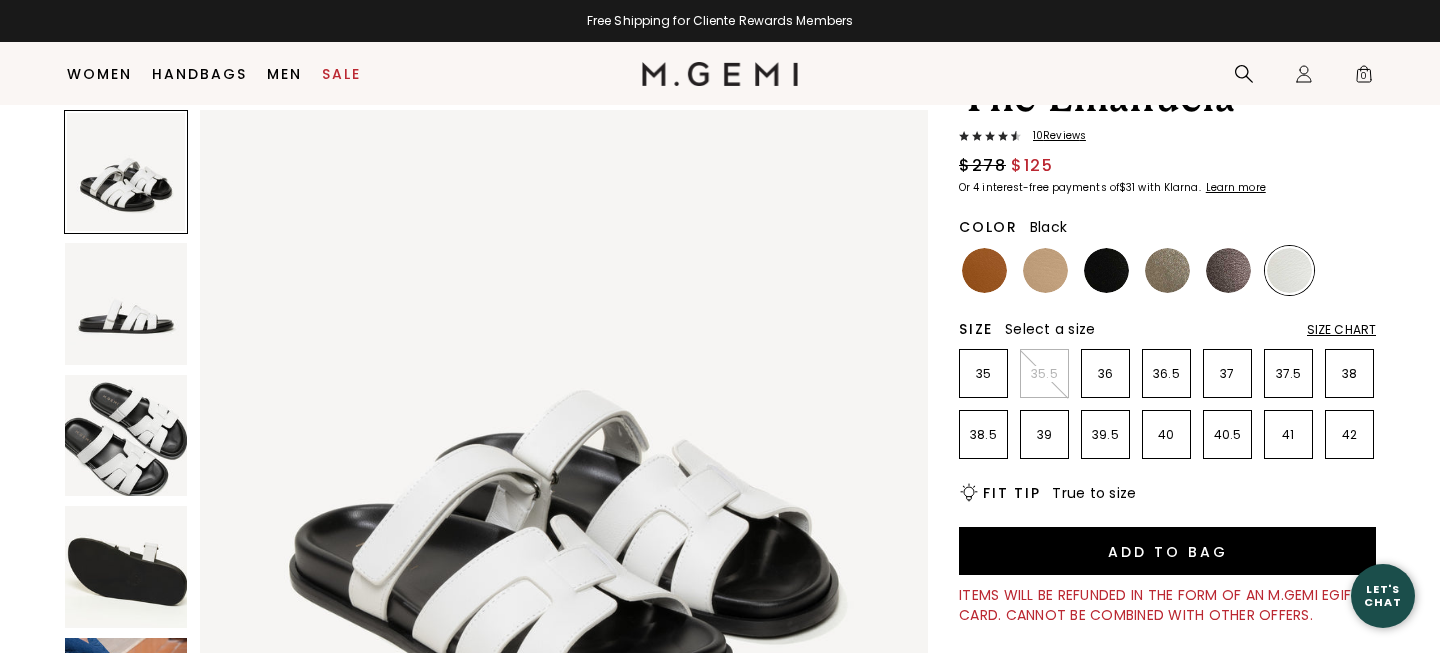 click at bounding box center (1106, 270) 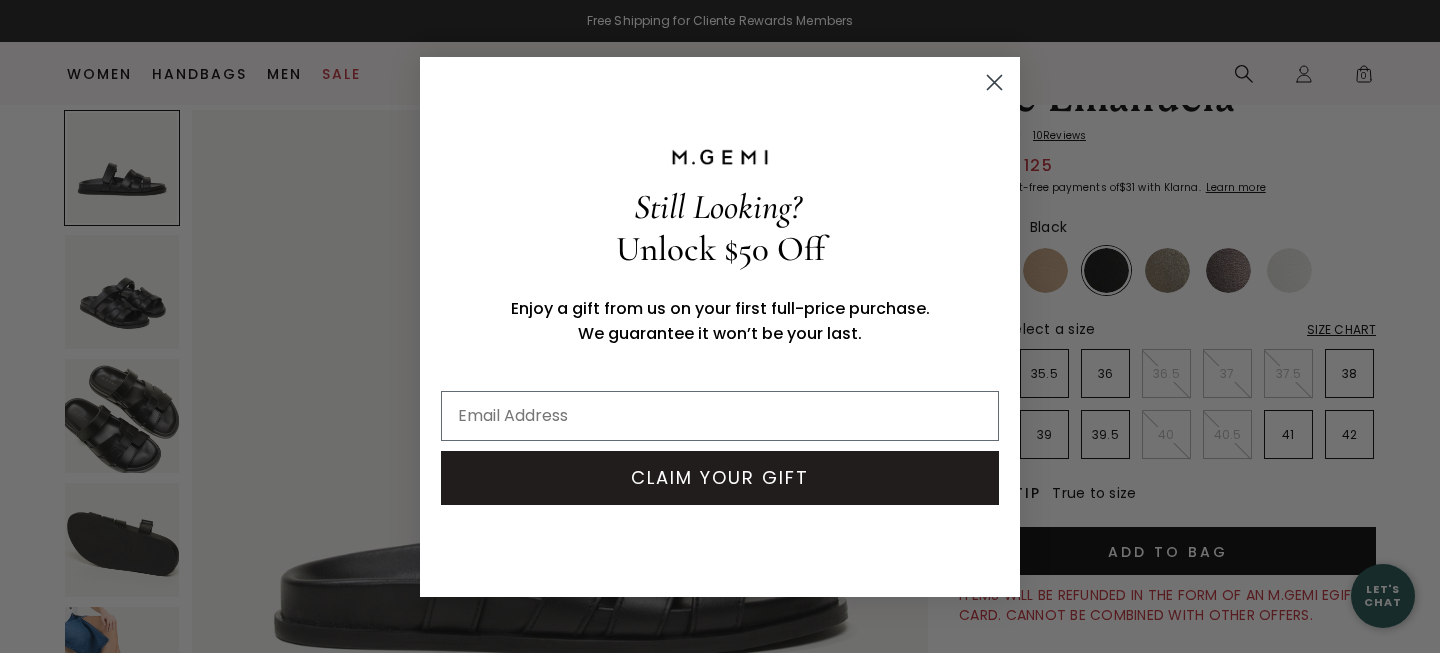 scroll, scrollTop: 0, scrollLeft: 0, axis: both 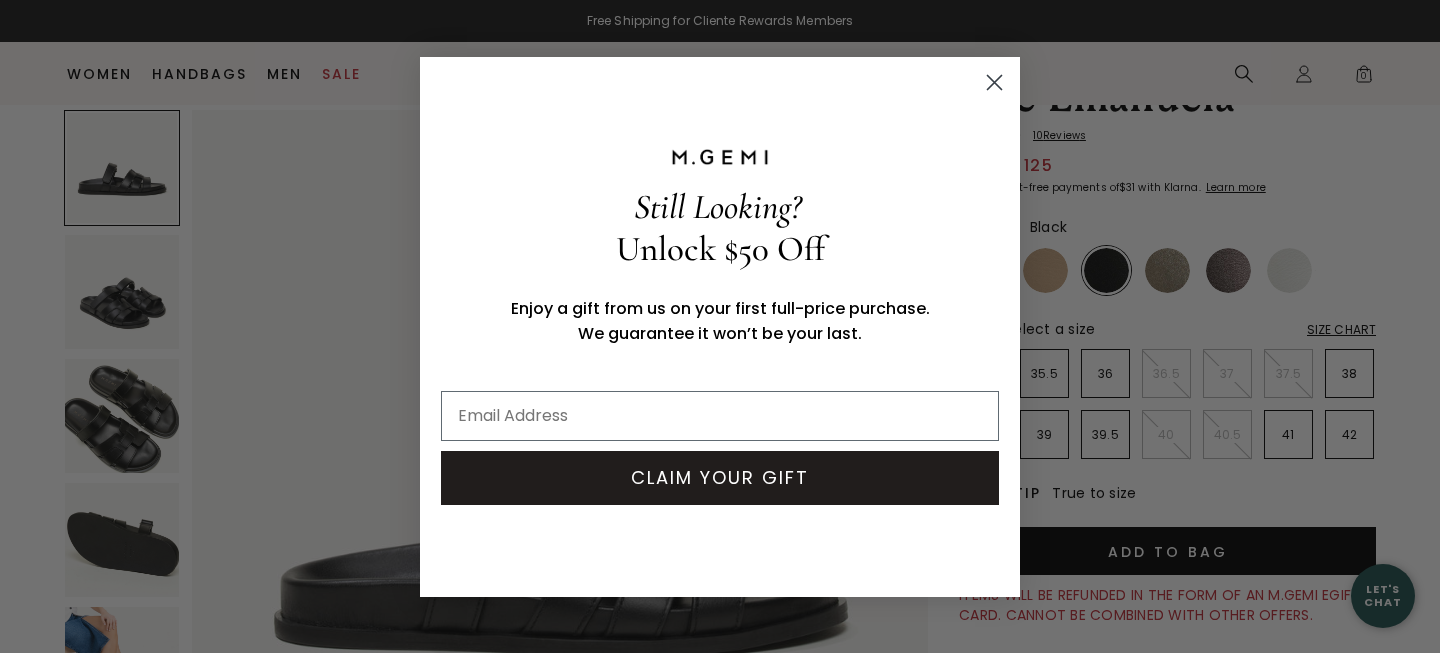 click 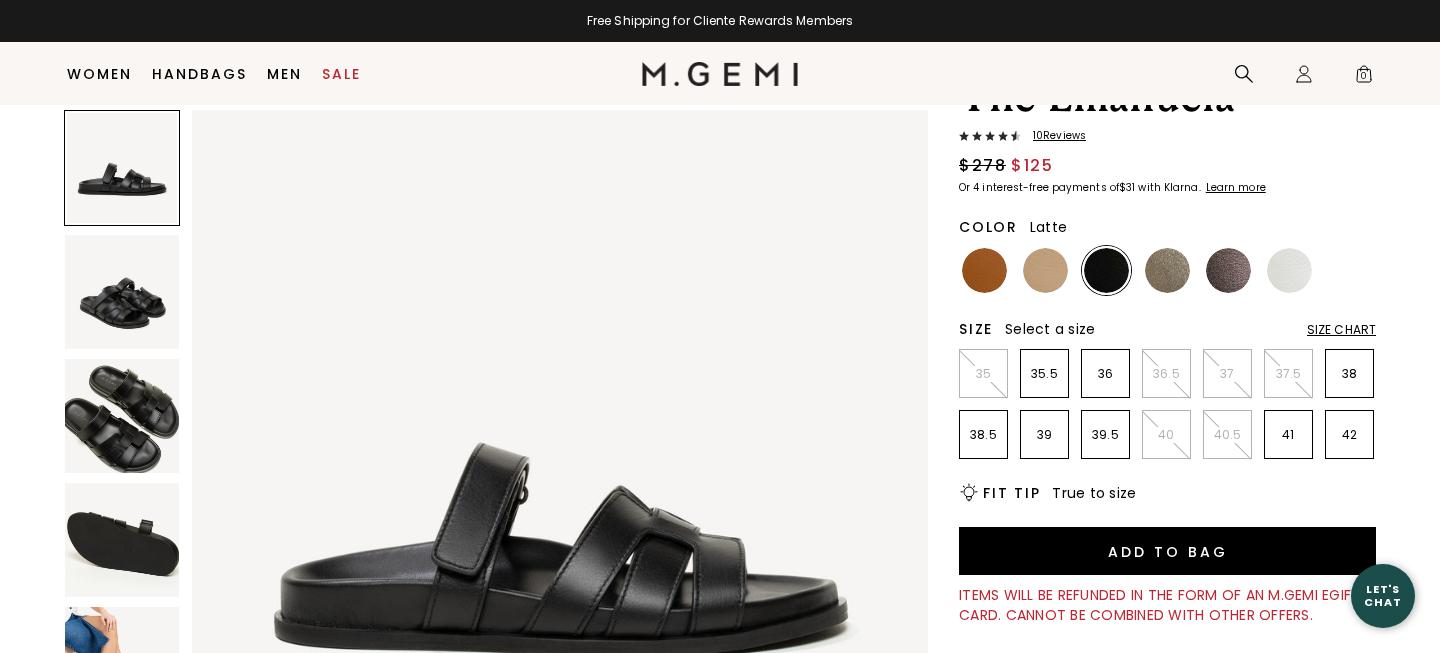 click at bounding box center (1045, 270) 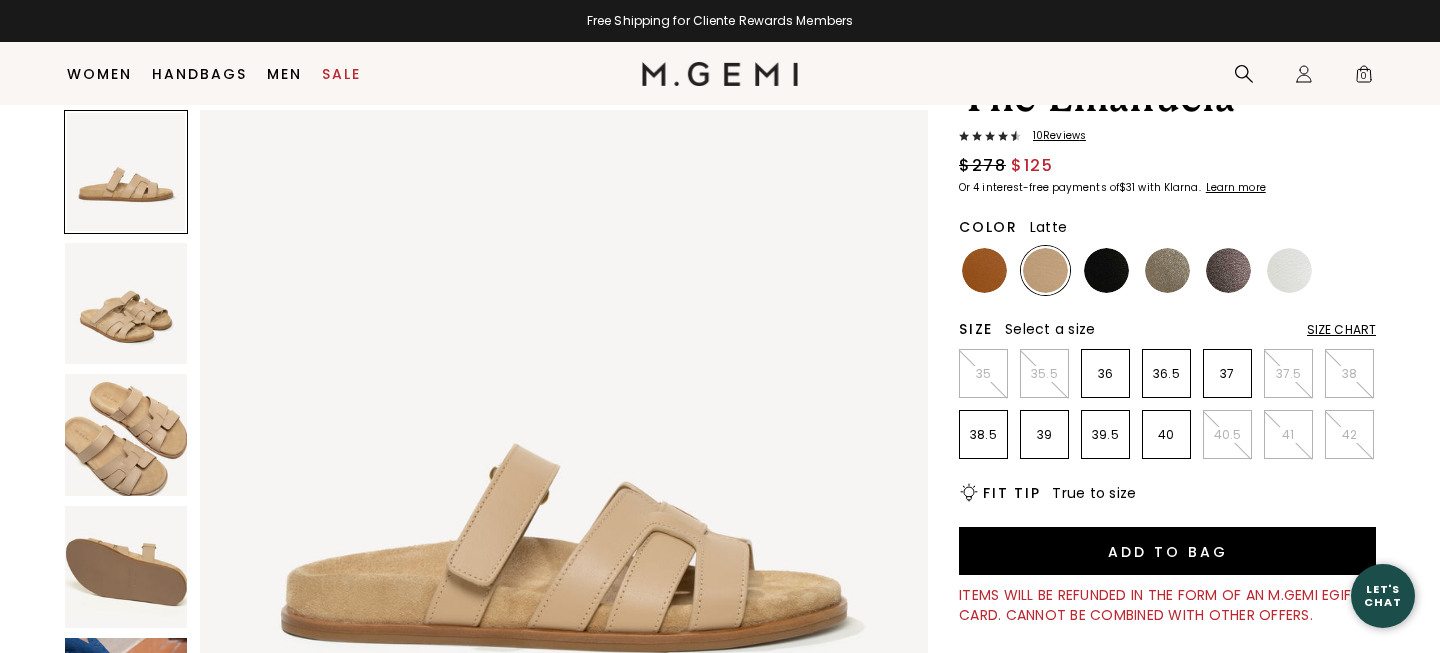 scroll, scrollTop: 0, scrollLeft: 0, axis: both 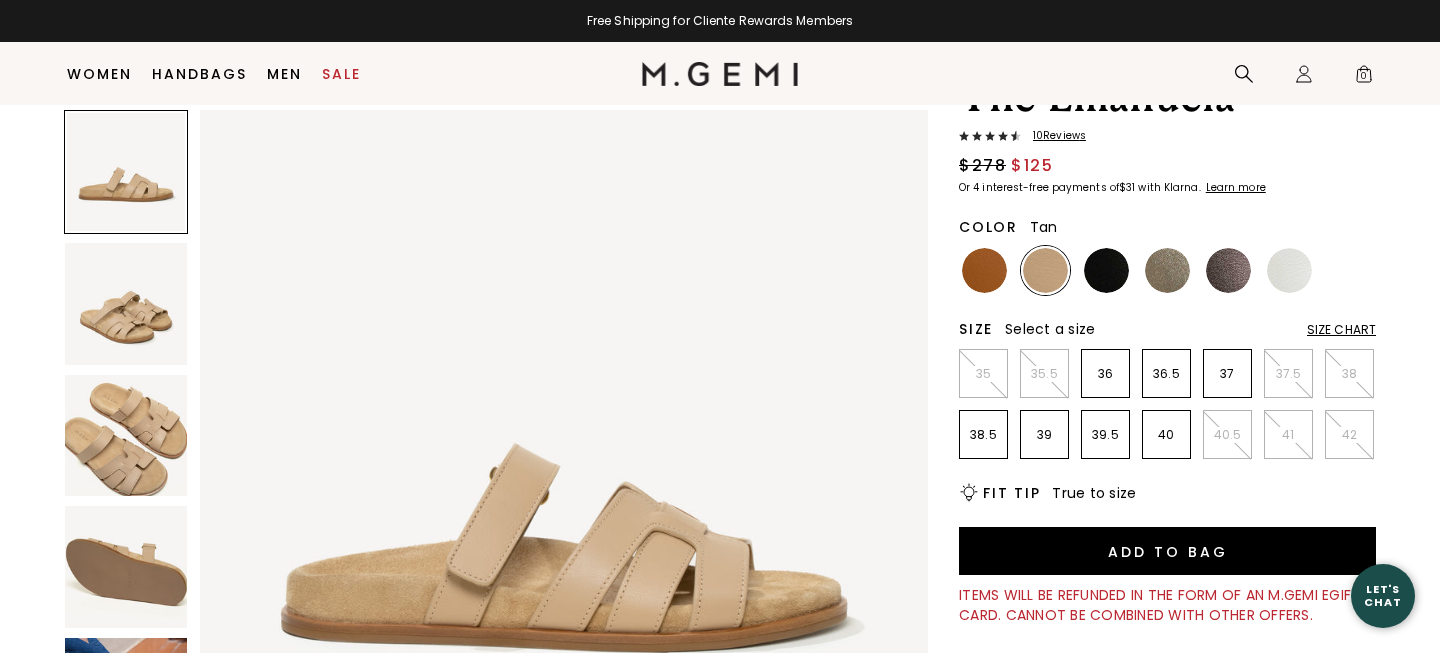click at bounding box center (984, 270) 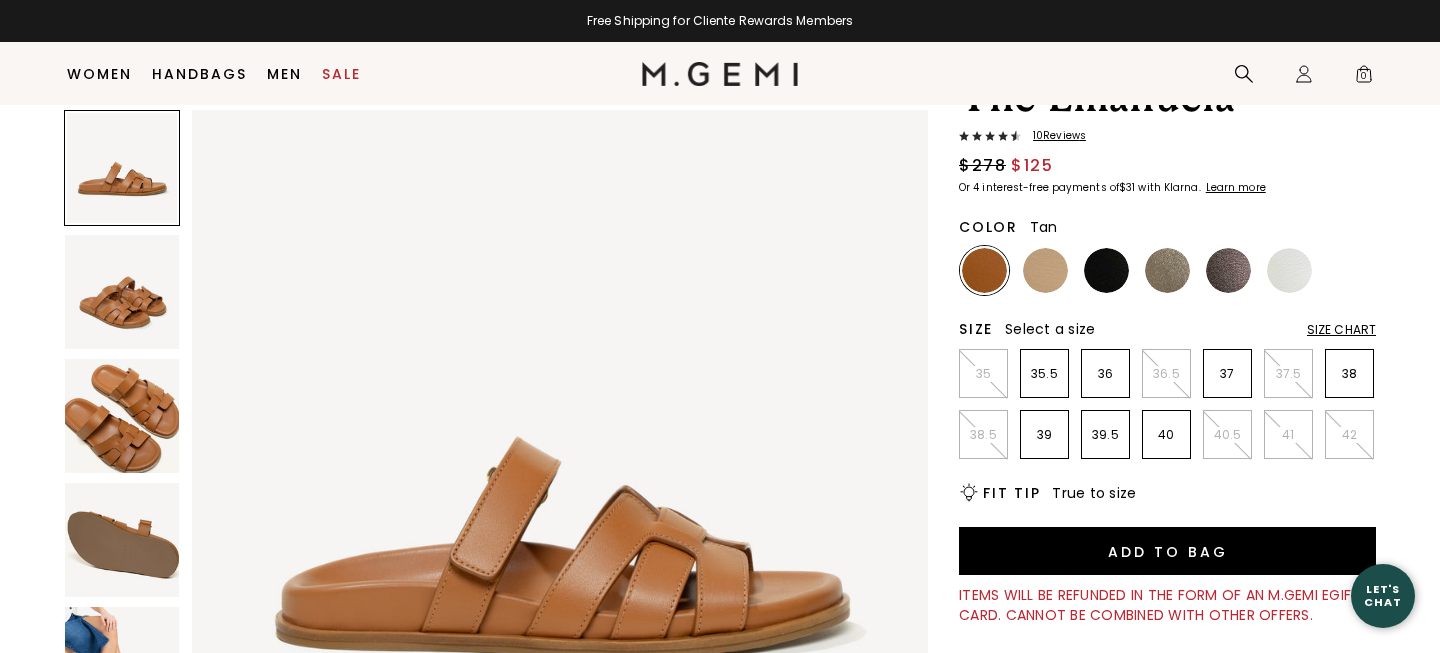 scroll 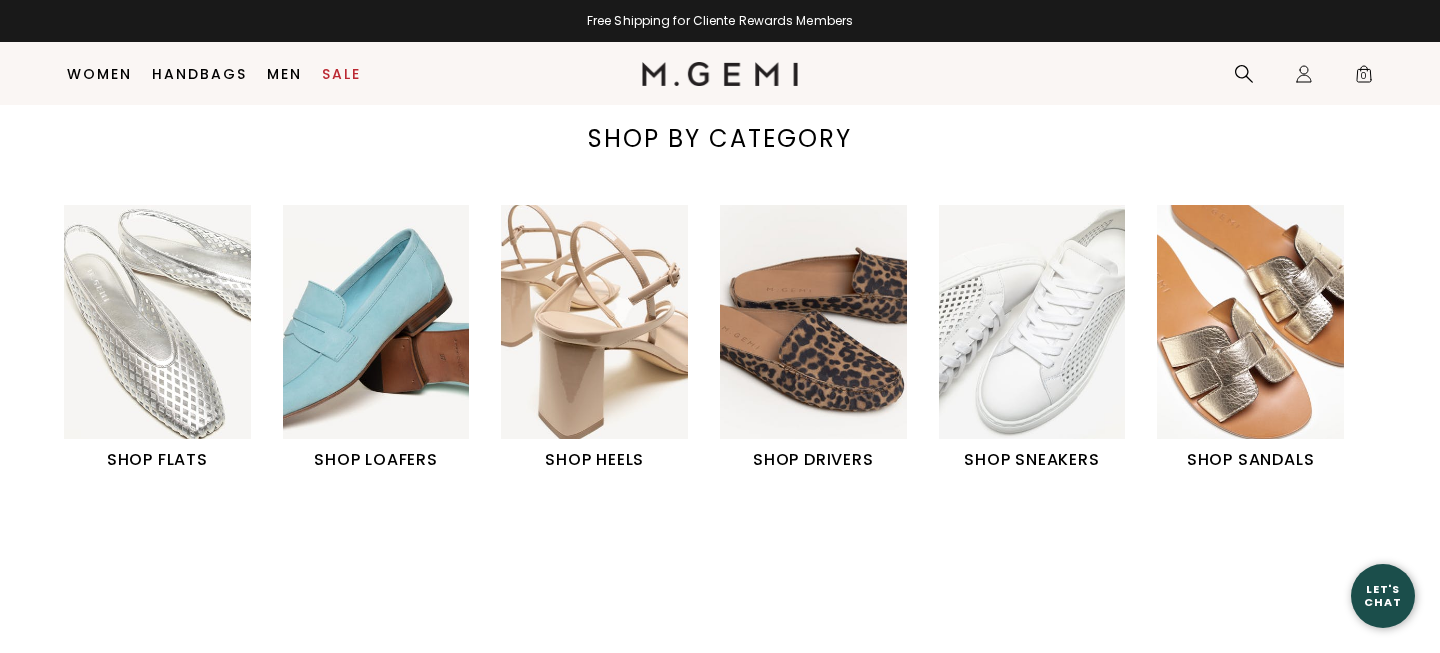 click on "SHOP SANDALS" at bounding box center [1250, 460] 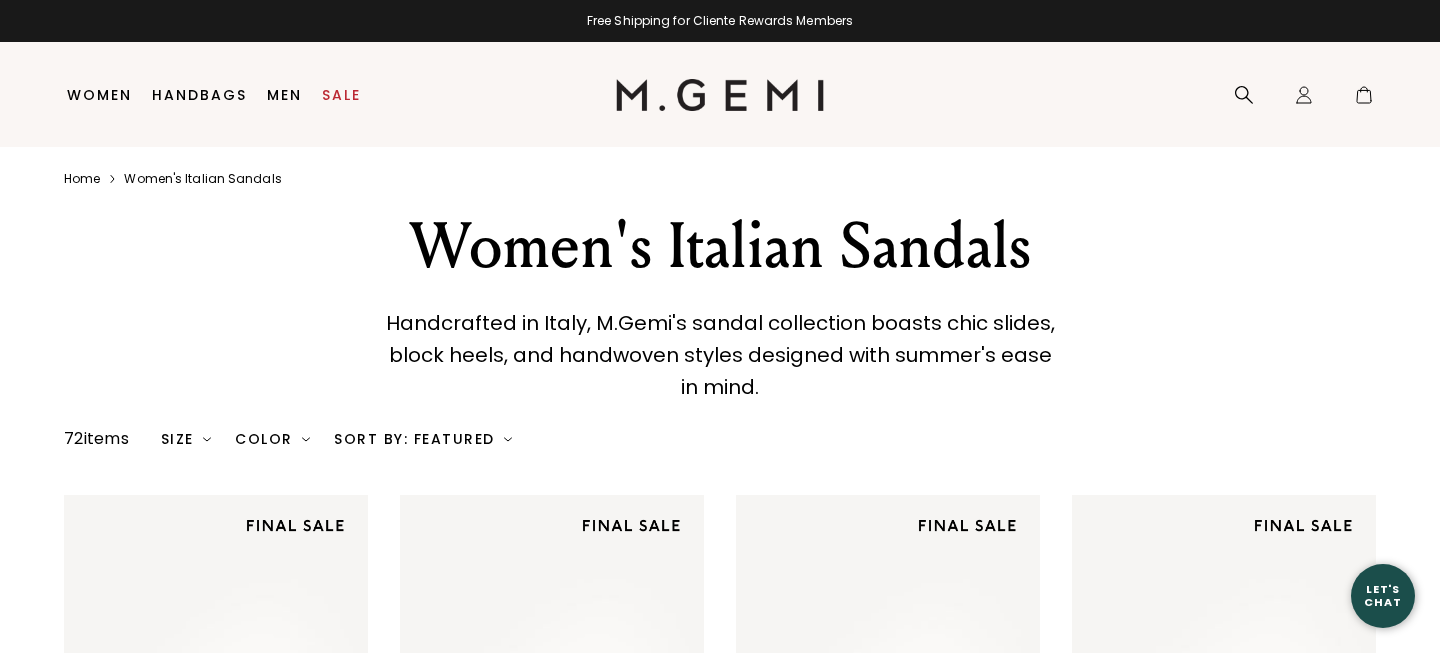 scroll, scrollTop: 0, scrollLeft: 0, axis: both 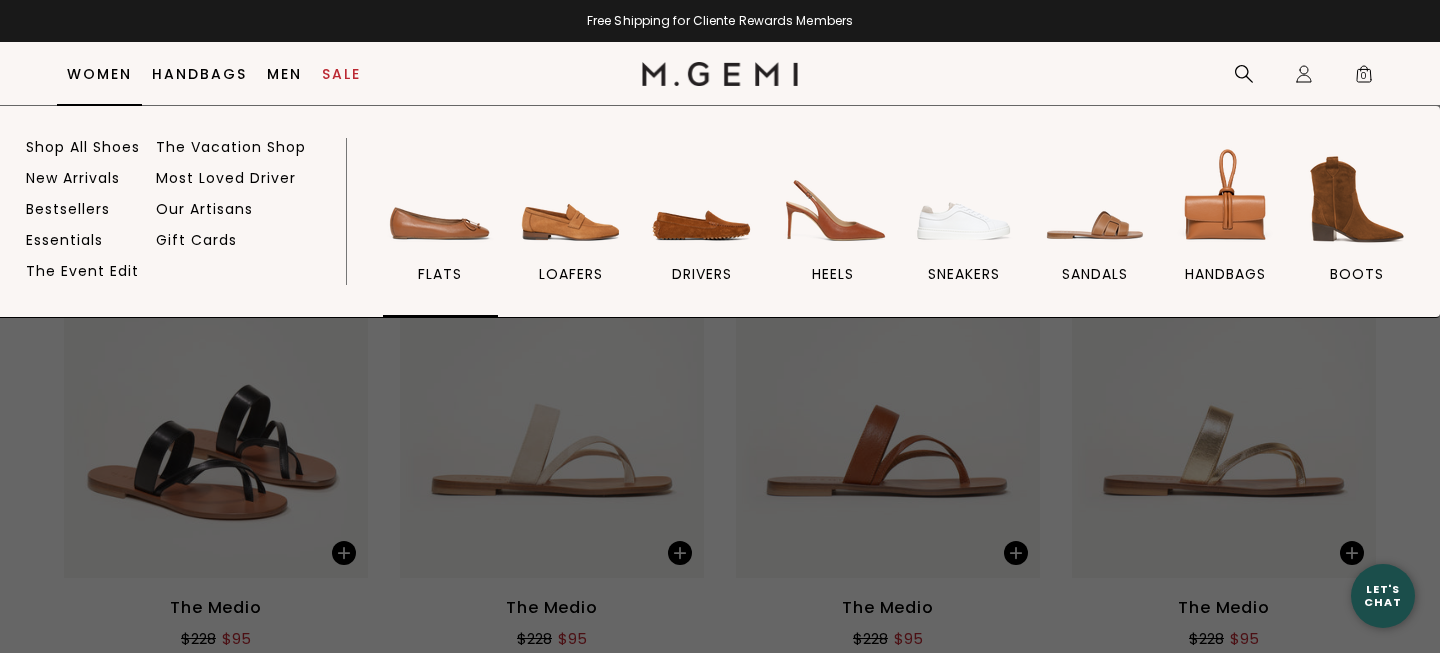 click at bounding box center [440, 199] 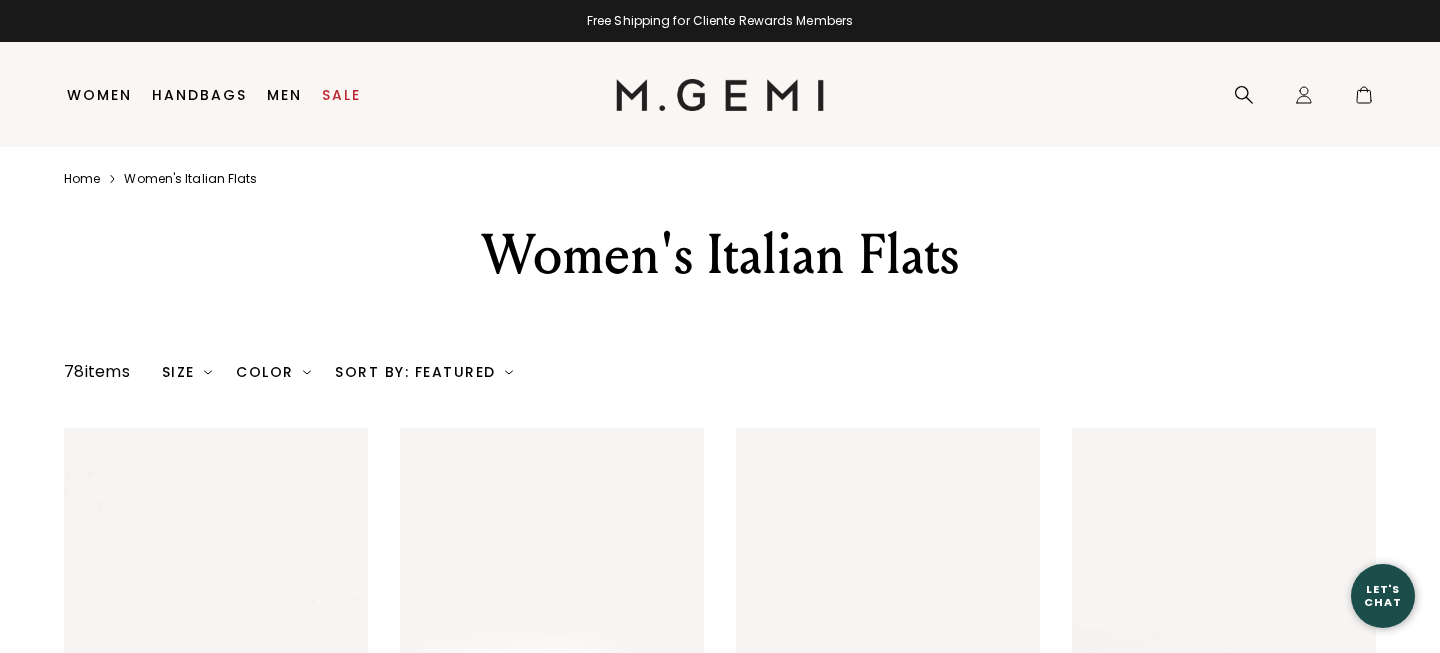 scroll, scrollTop: 0, scrollLeft: 0, axis: both 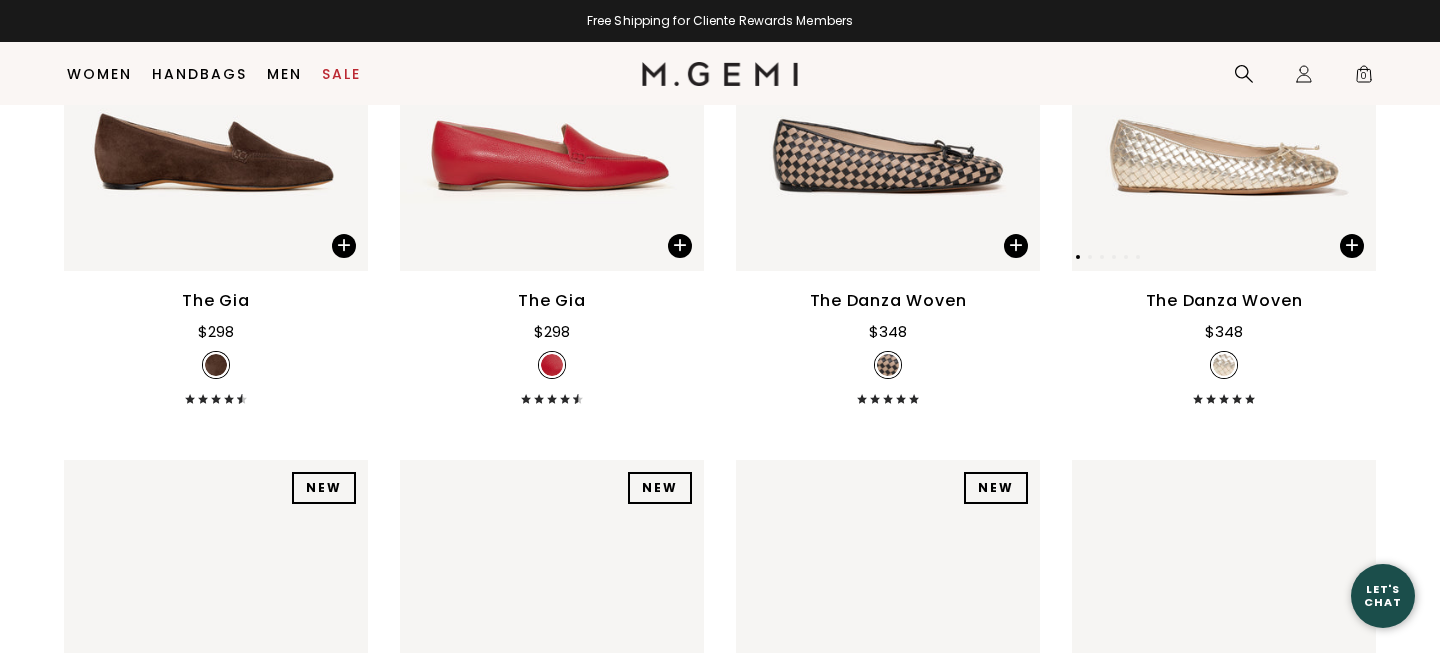 click at bounding box center (1224, 67) 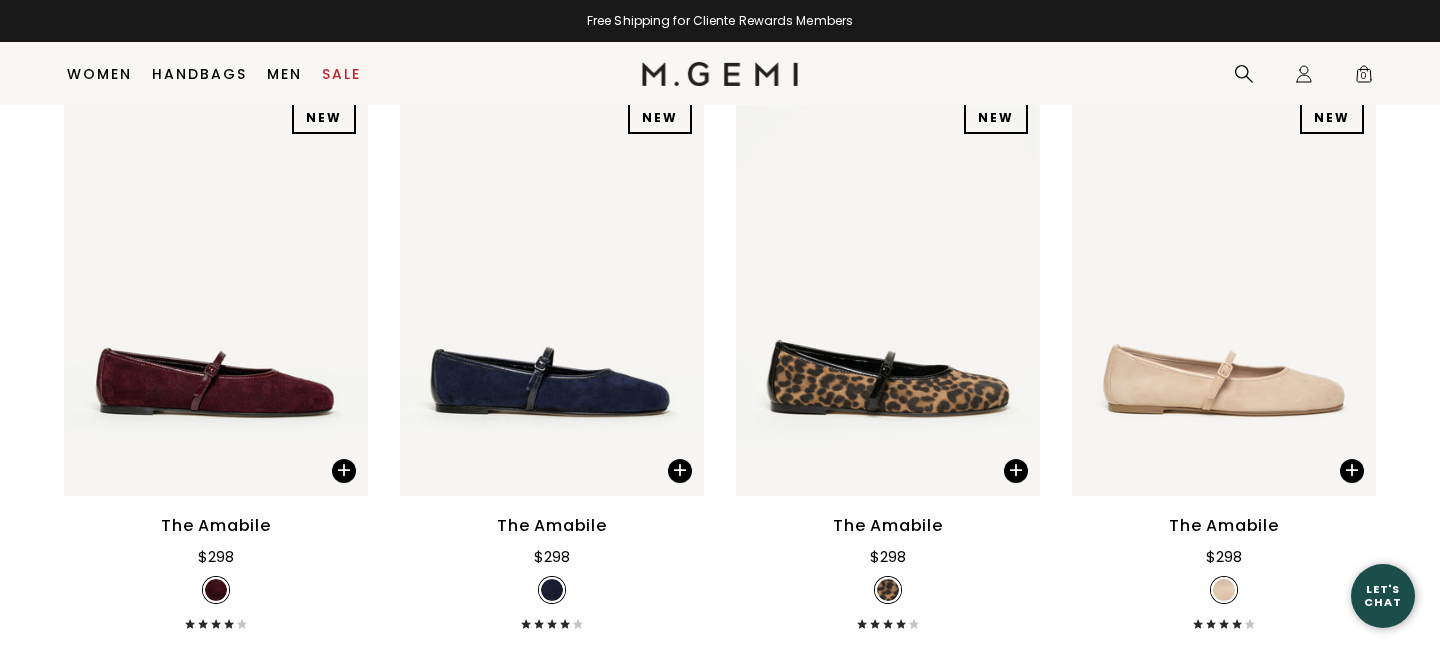 scroll, scrollTop: 2693, scrollLeft: 0, axis: vertical 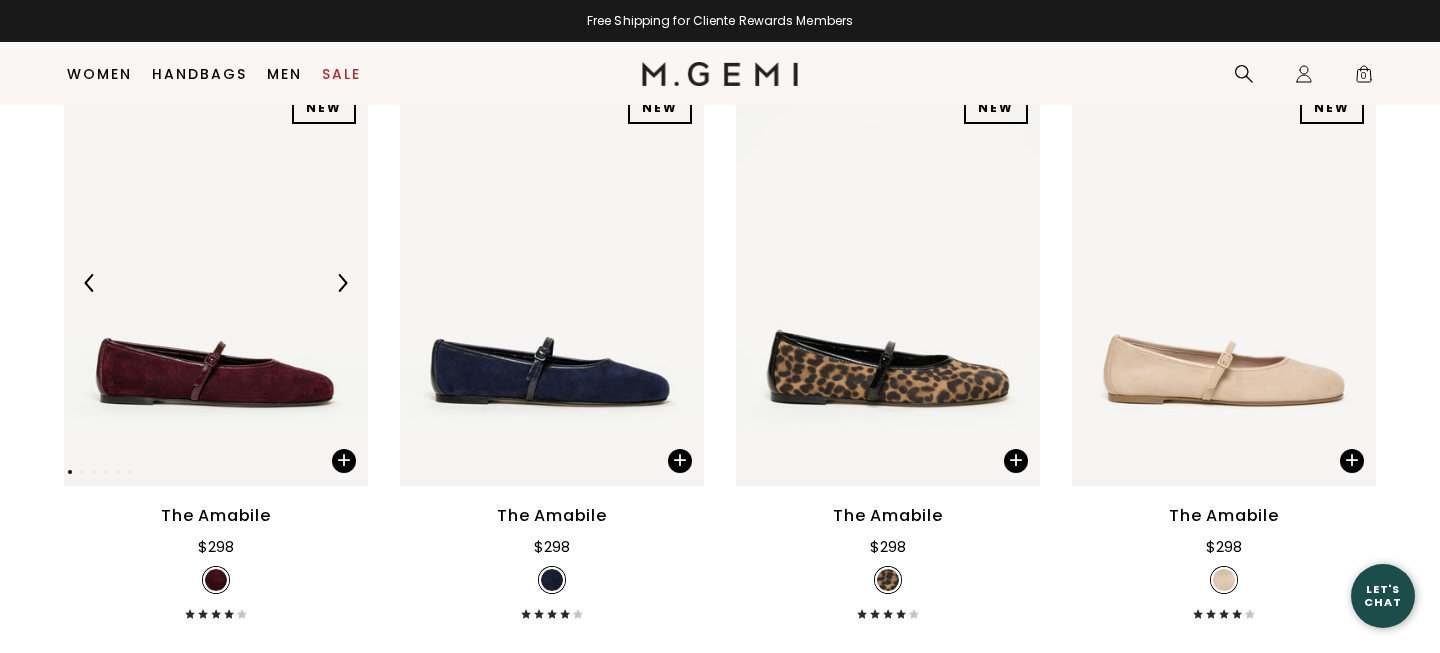 click at bounding box center [216, 282] 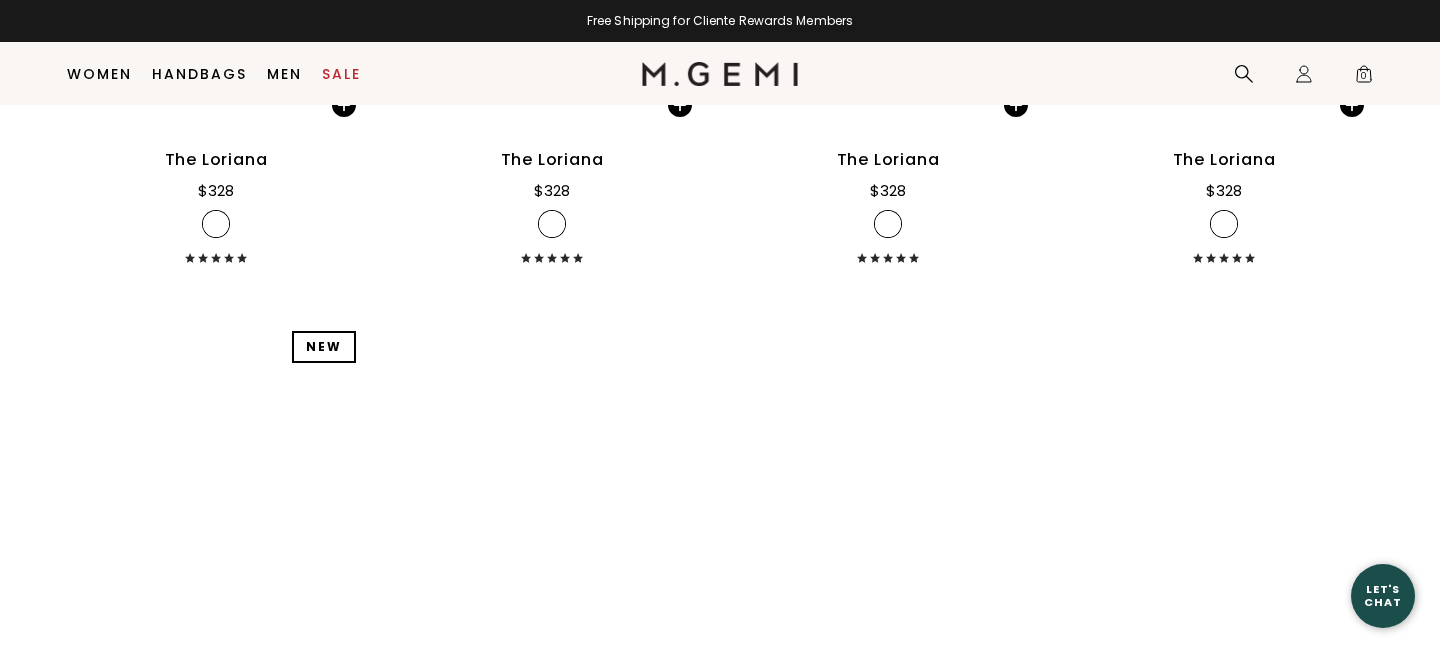 scroll, scrollTop: 6023, scrollLeft: 0, axis: vertical 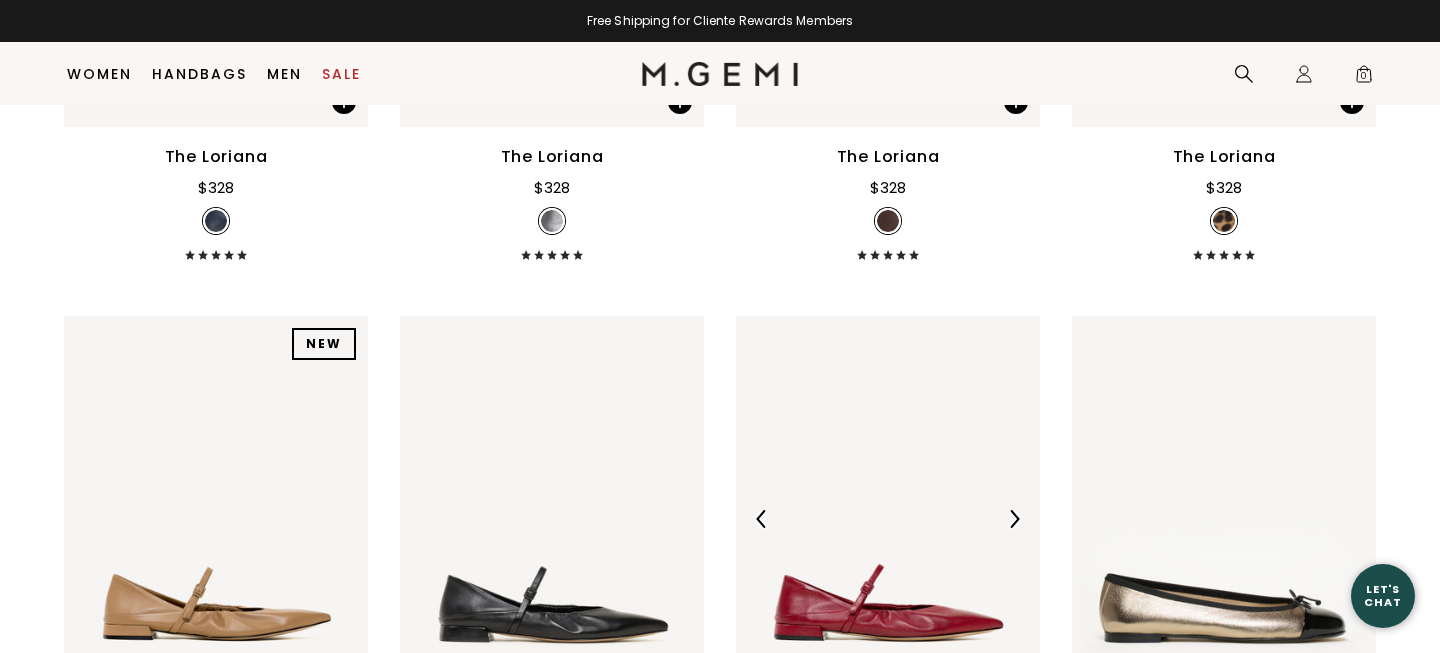click at bounding box center (888, 518) 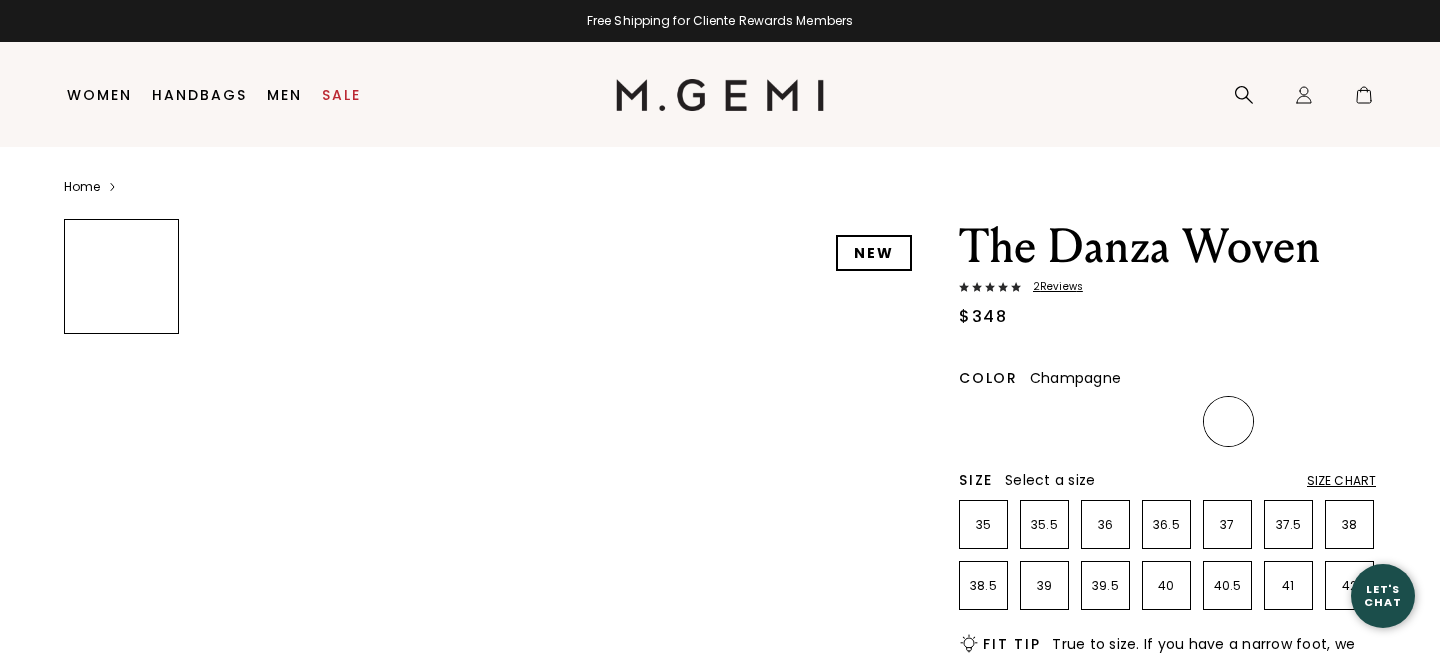 scroll, scrollTop: 0, scrollLeft: 0, axis: both 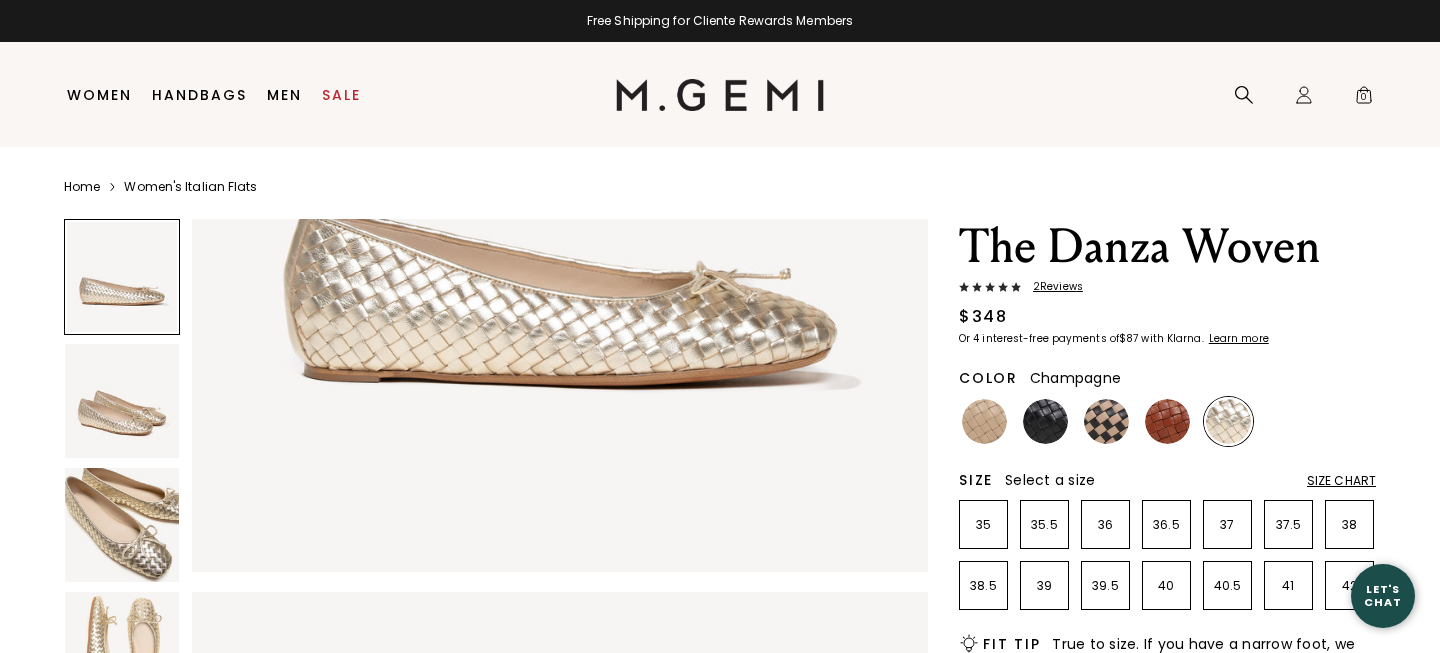 click at bounding box center (122, 401) 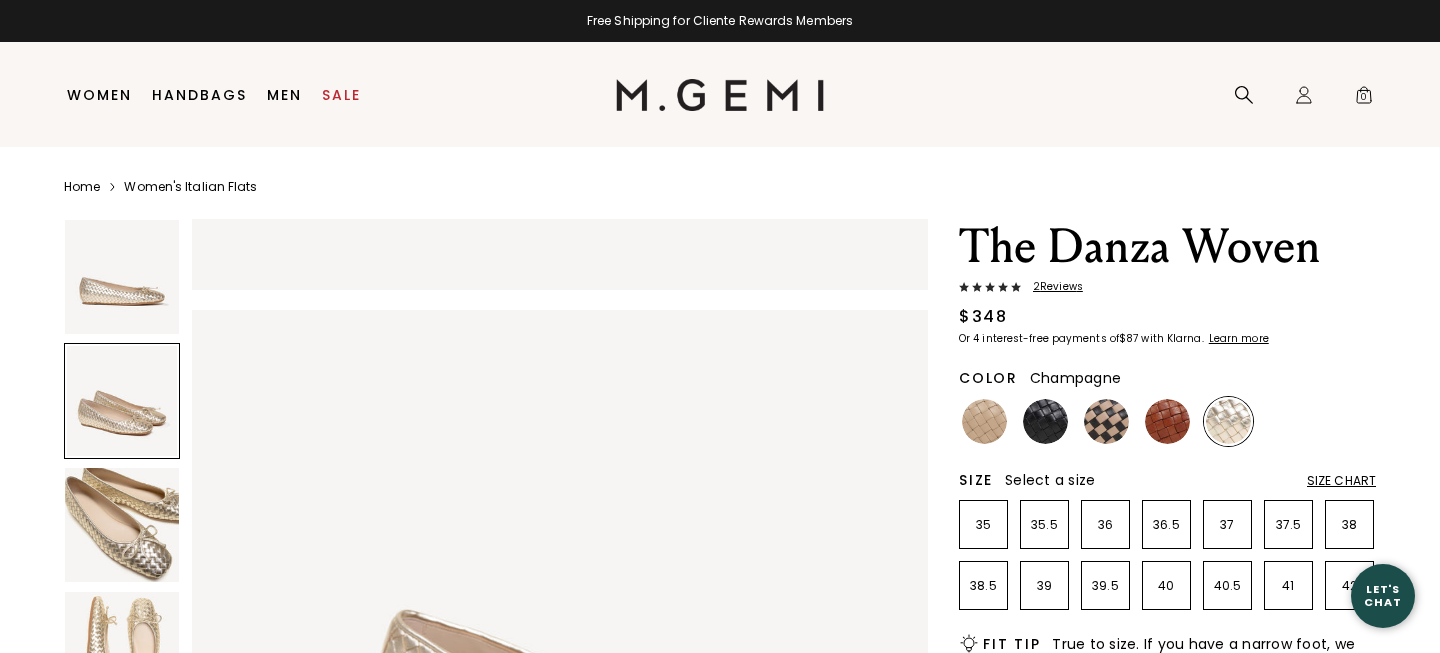 scroll, scrollTop: 756, scrollLeft: 0, axis: vertical 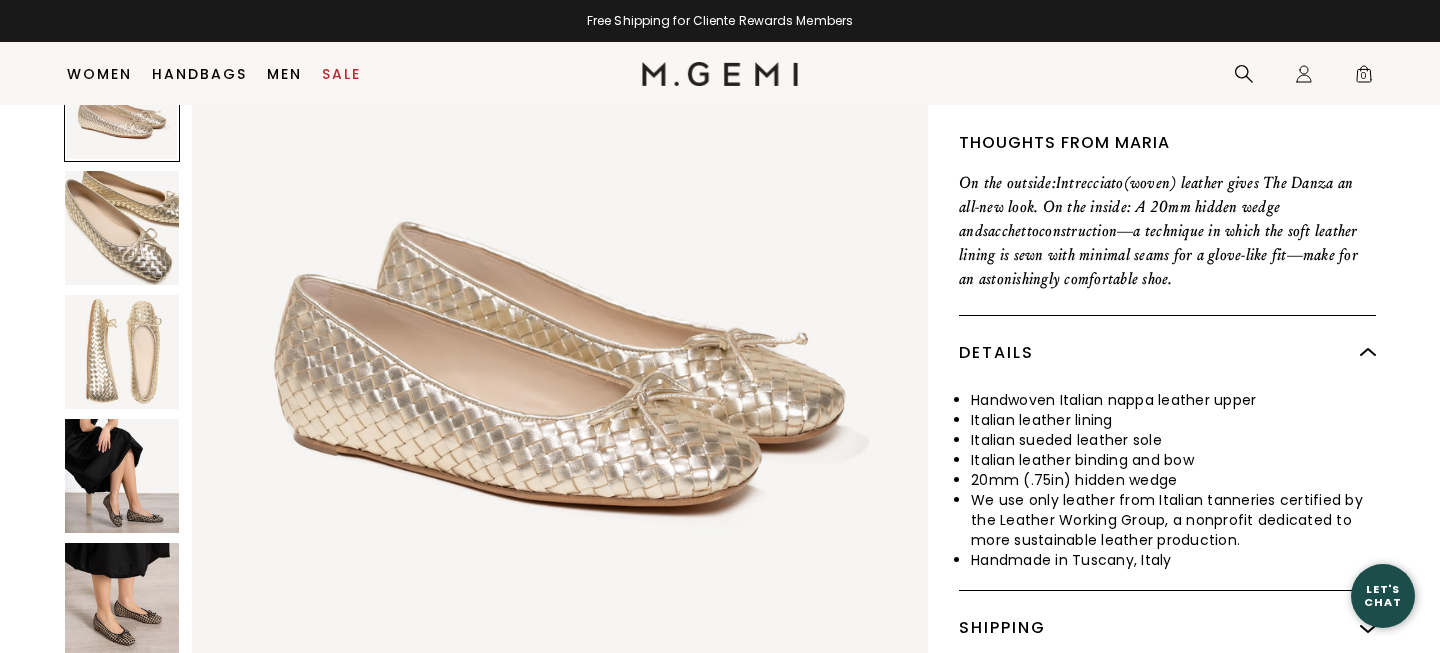 click at bounding box center (122, 476) 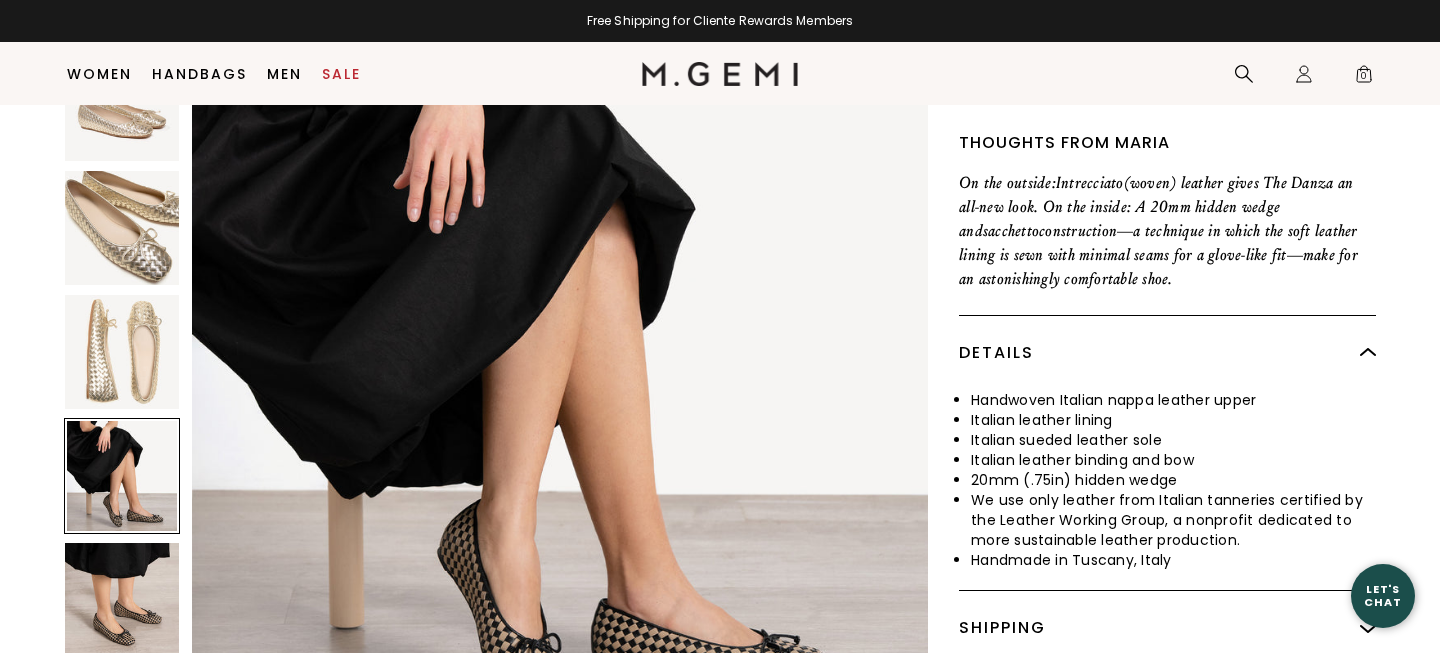 scroll, scrollTop: 3024, scrollLeft: 0, axis: vertical 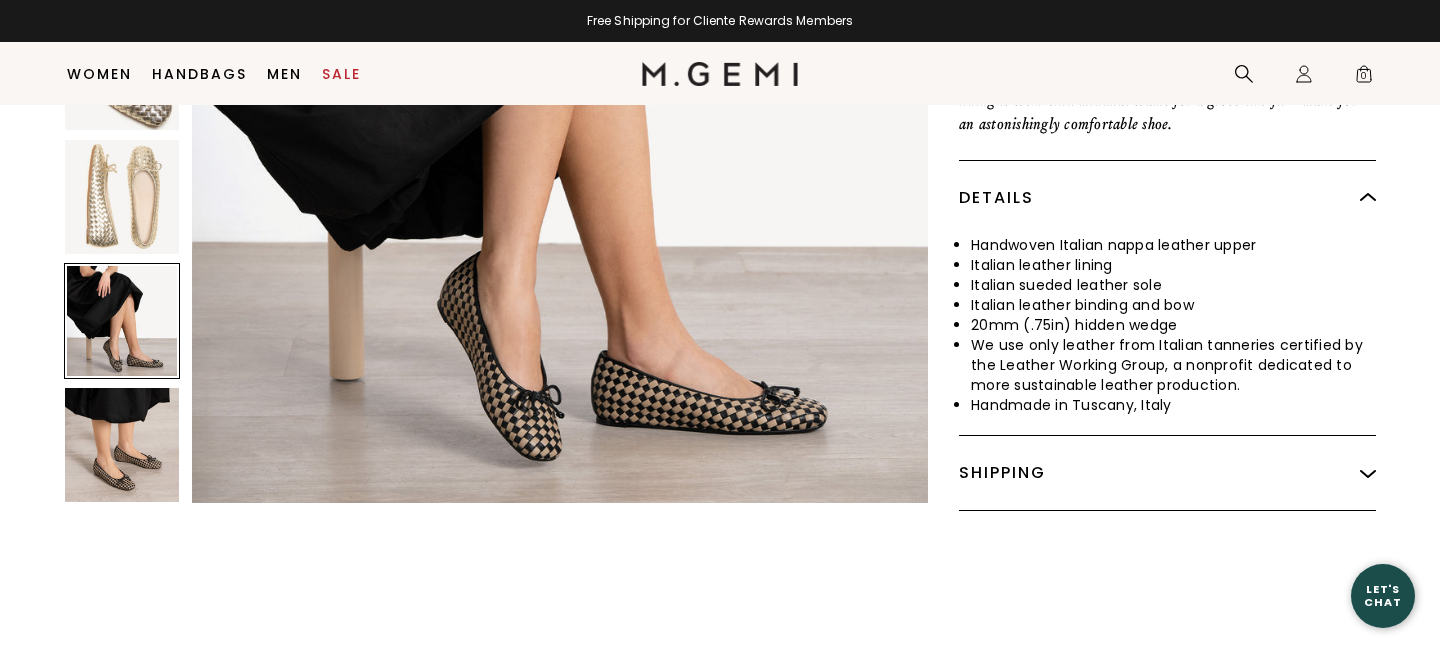 click at bounding box center (122, 197) 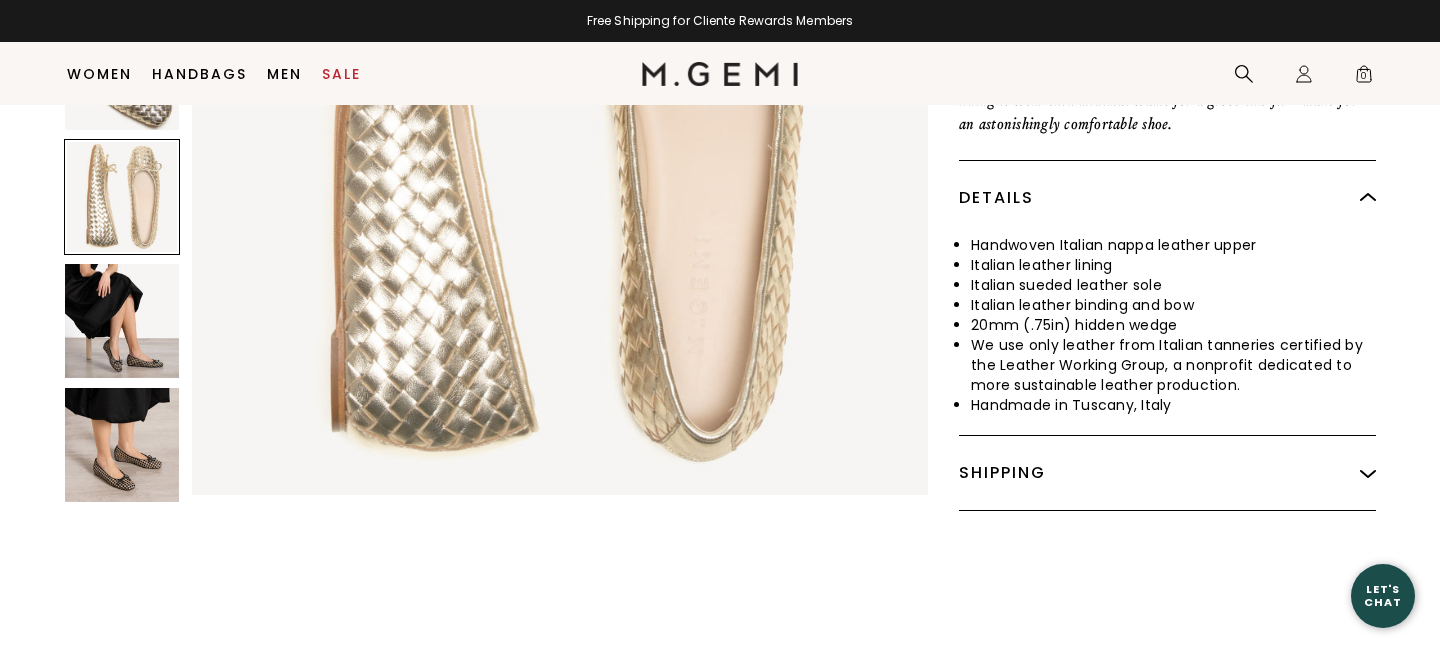 scroll, scrollTop: 2268, scrollLeft: 0, axis: vertical 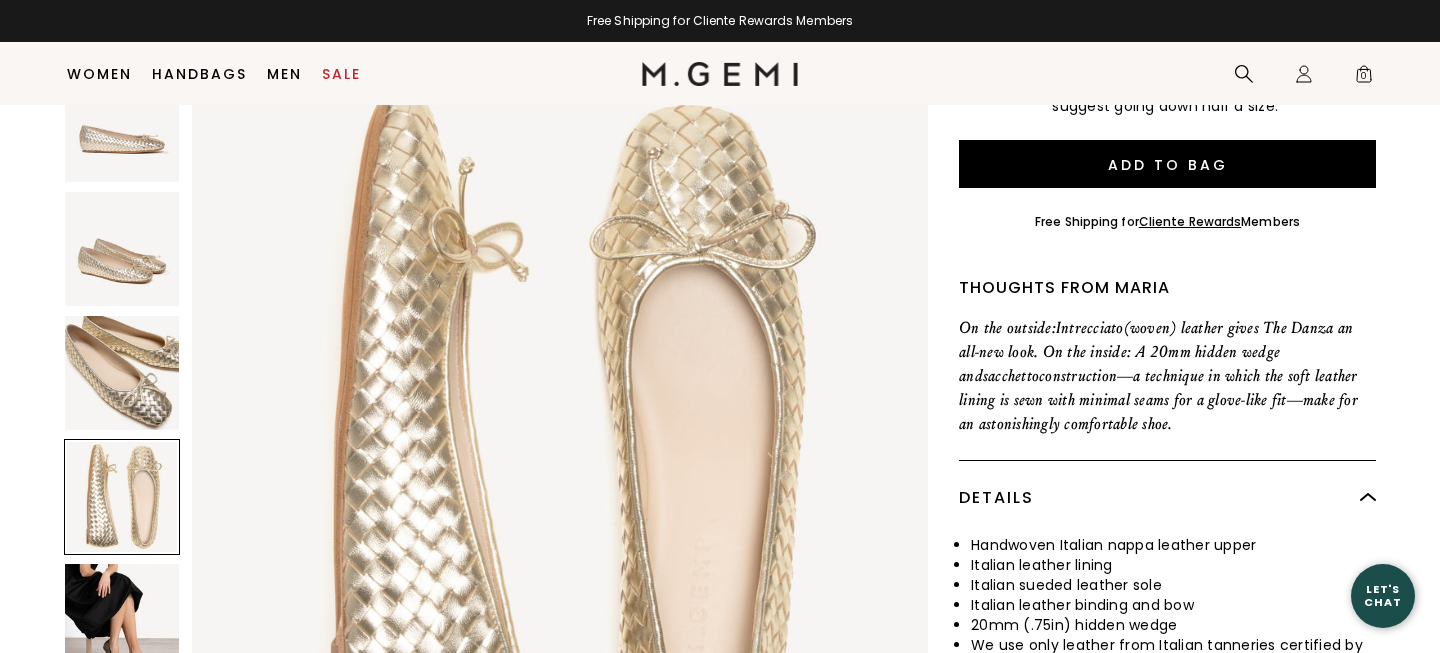 click at bounding box center [122, 125] 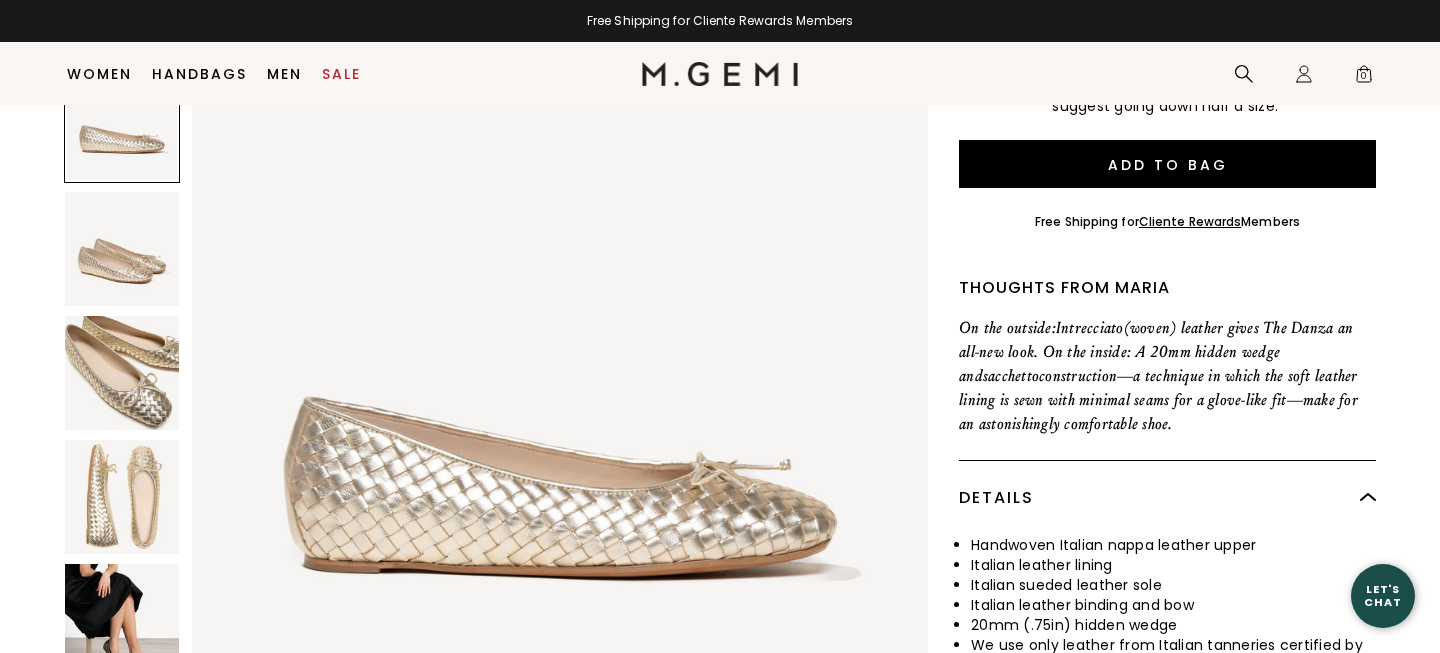 scroll, scrollTop: 0, scrollLeft: 0, axis: both 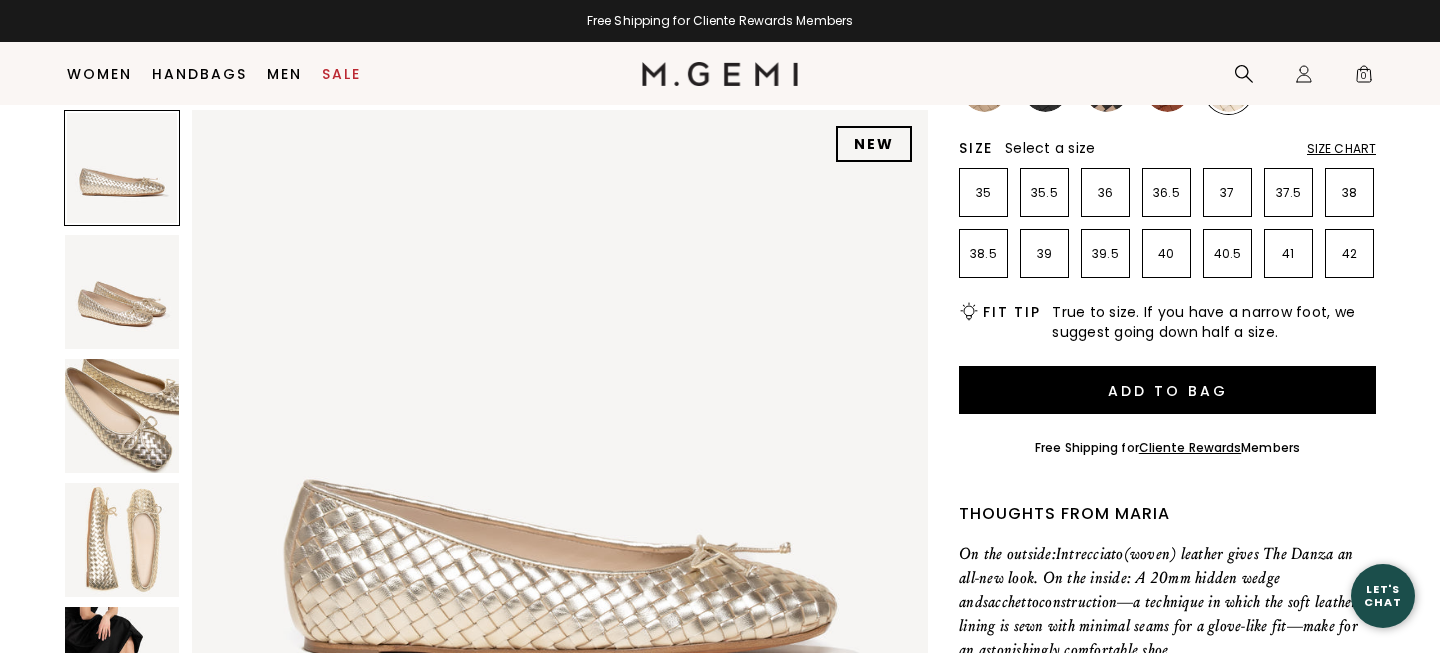 click at bounding box center (122, 292) 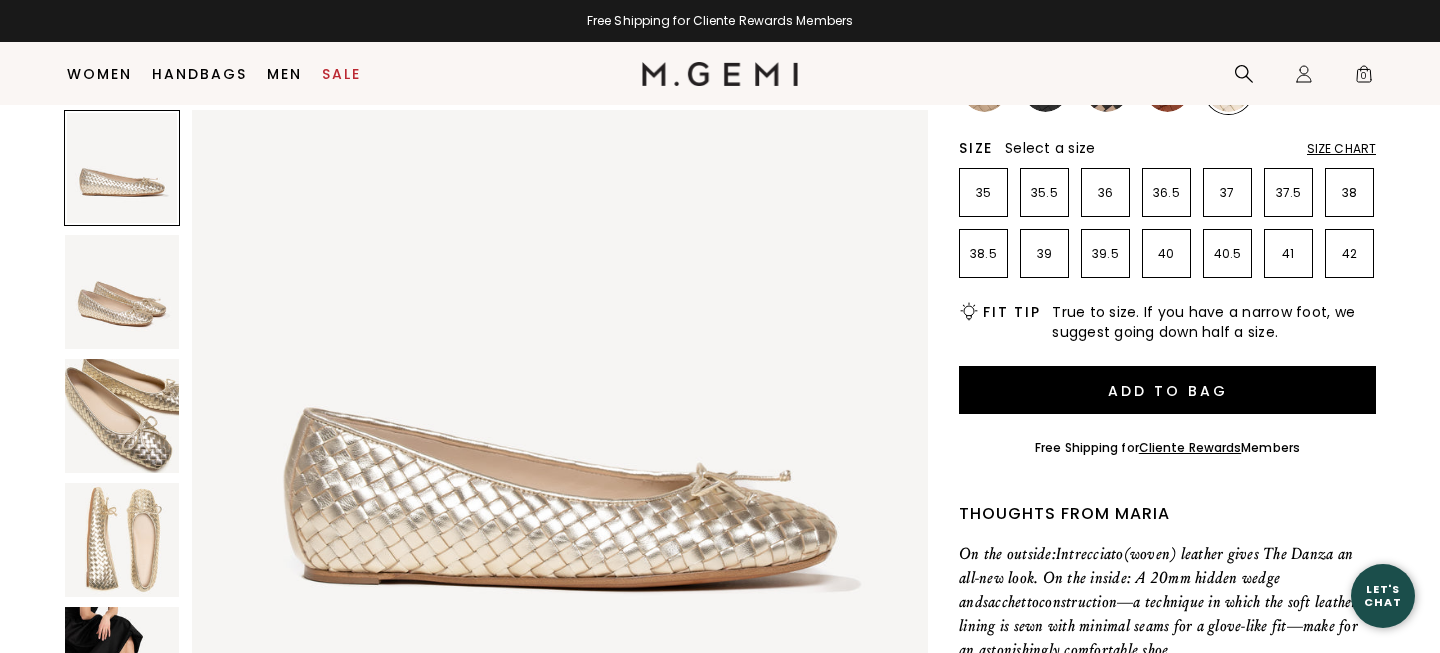 scroll, scrollTop: 0, scrollLeft: 0, axis: both 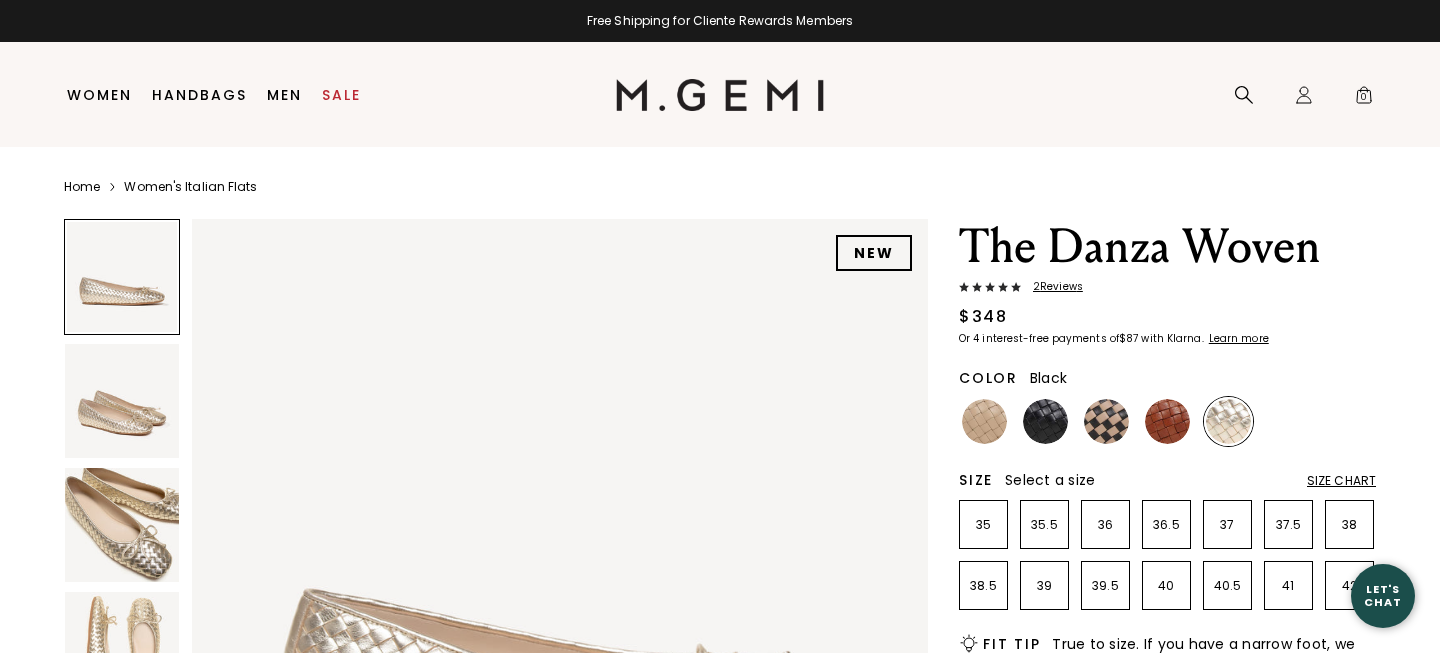click at bounding box center (1045, 421) 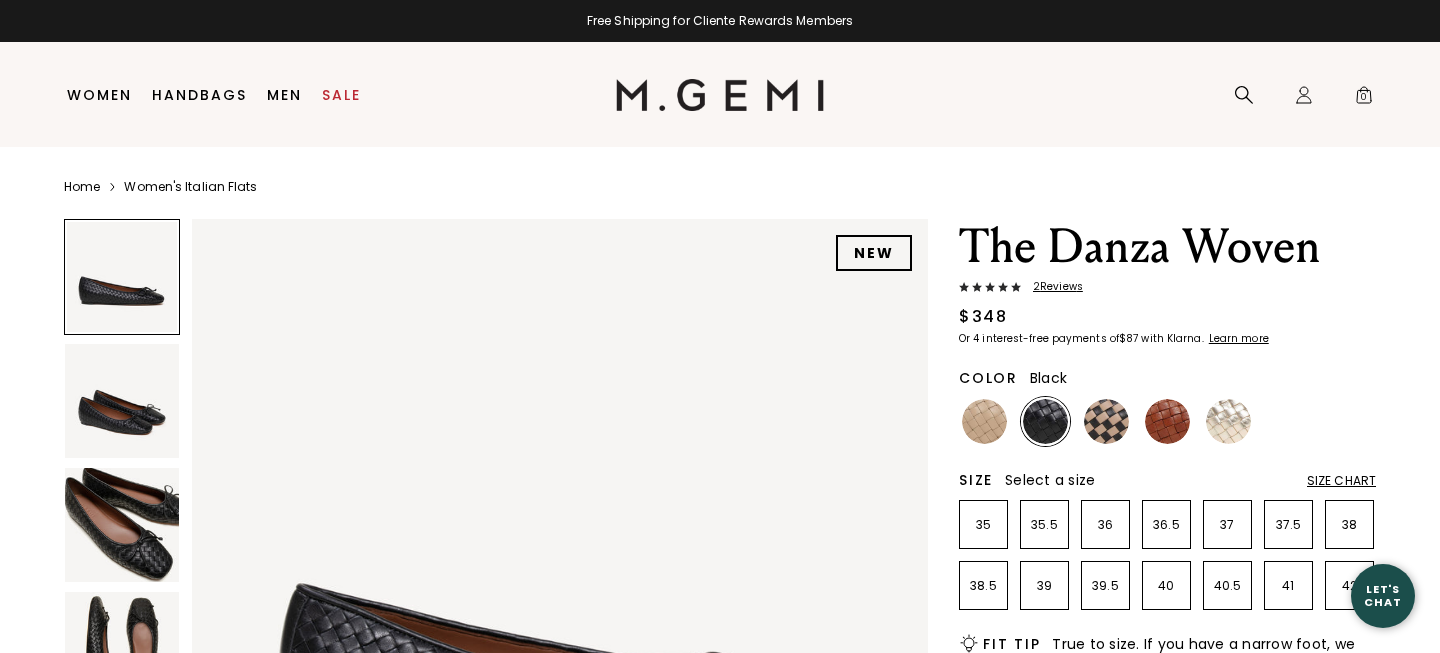 scroll, scrollTop: 0, scrollLeft: 0, axis: both 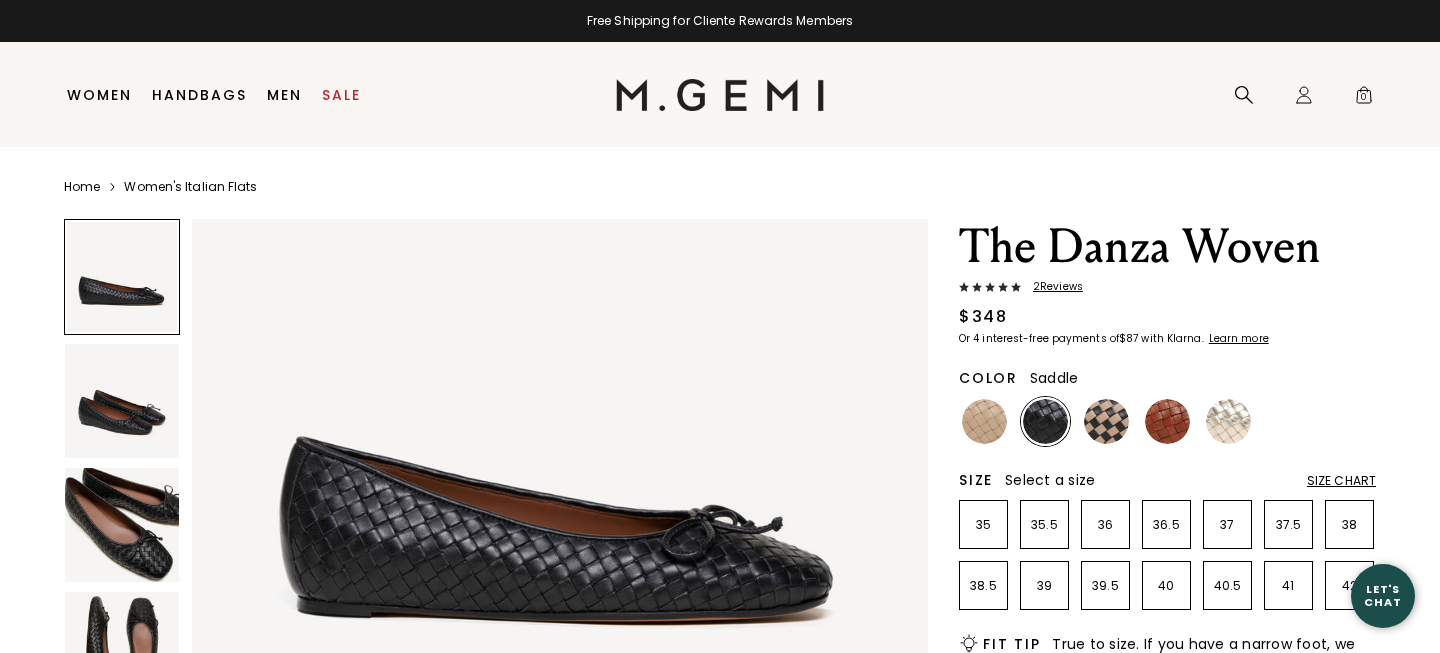 click at bounding box center (1167, 421) 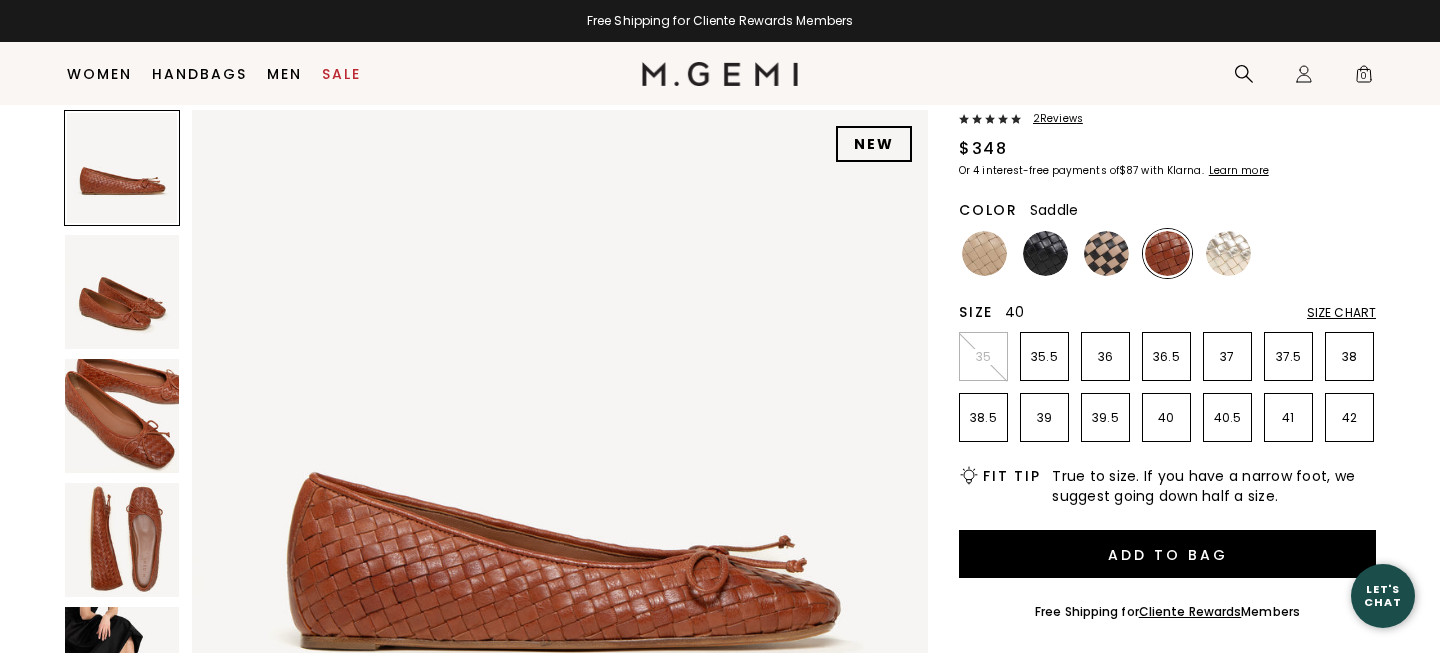 scroll, scrollTop: 145, scrollLeft: 0, axis: vertical 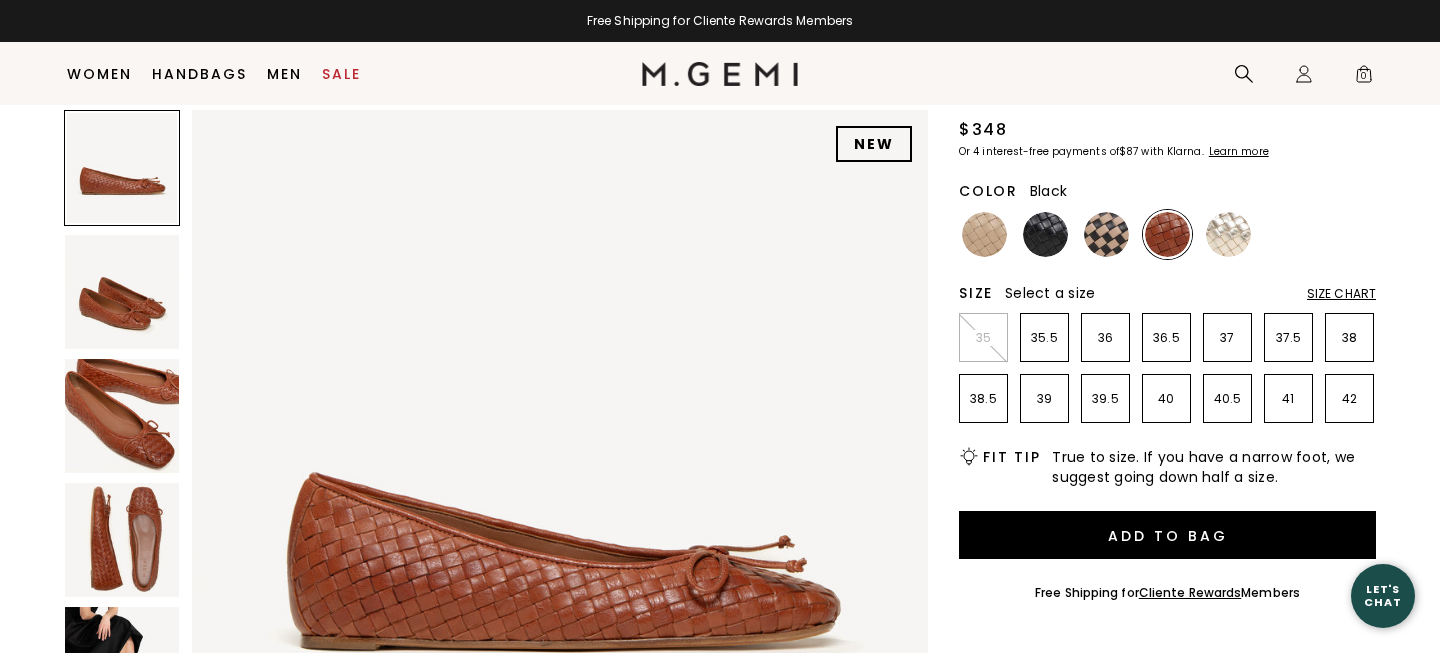 click at bounding box center [1045, 234] 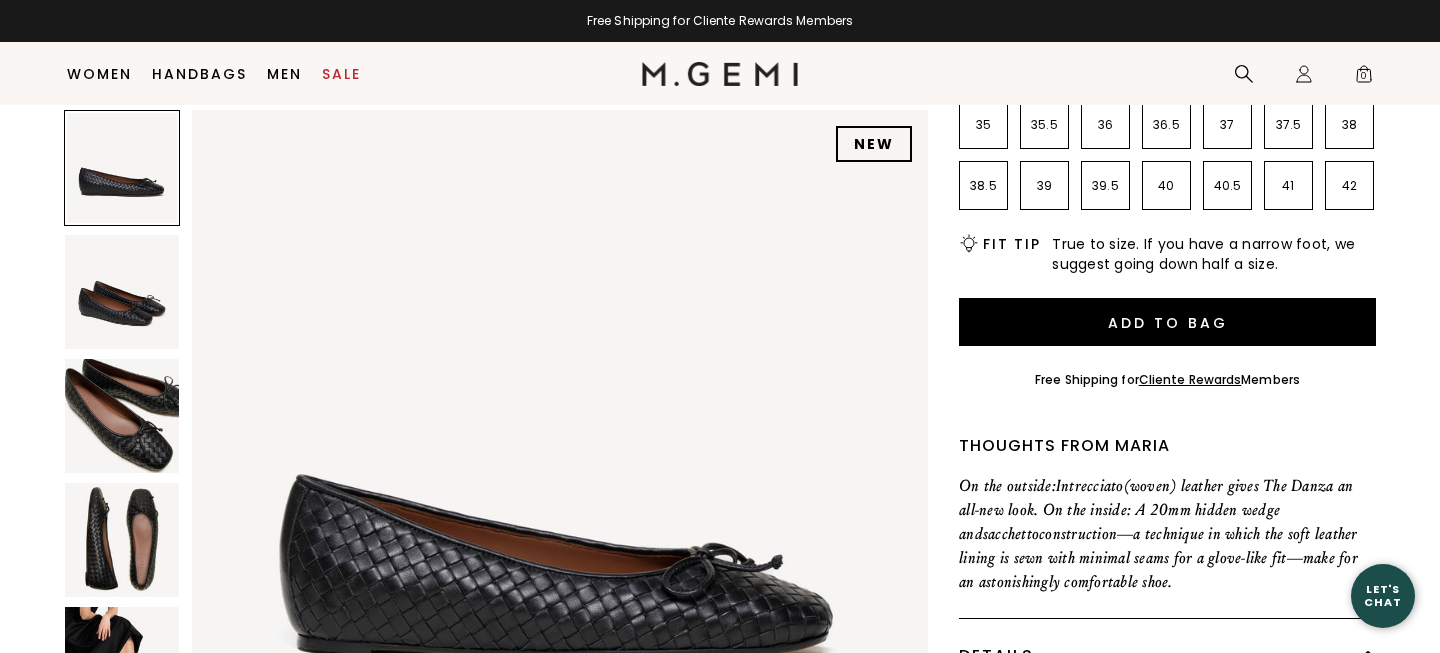 scroll, scrollTop: 366, scrollLeft: 0, axis: vertical 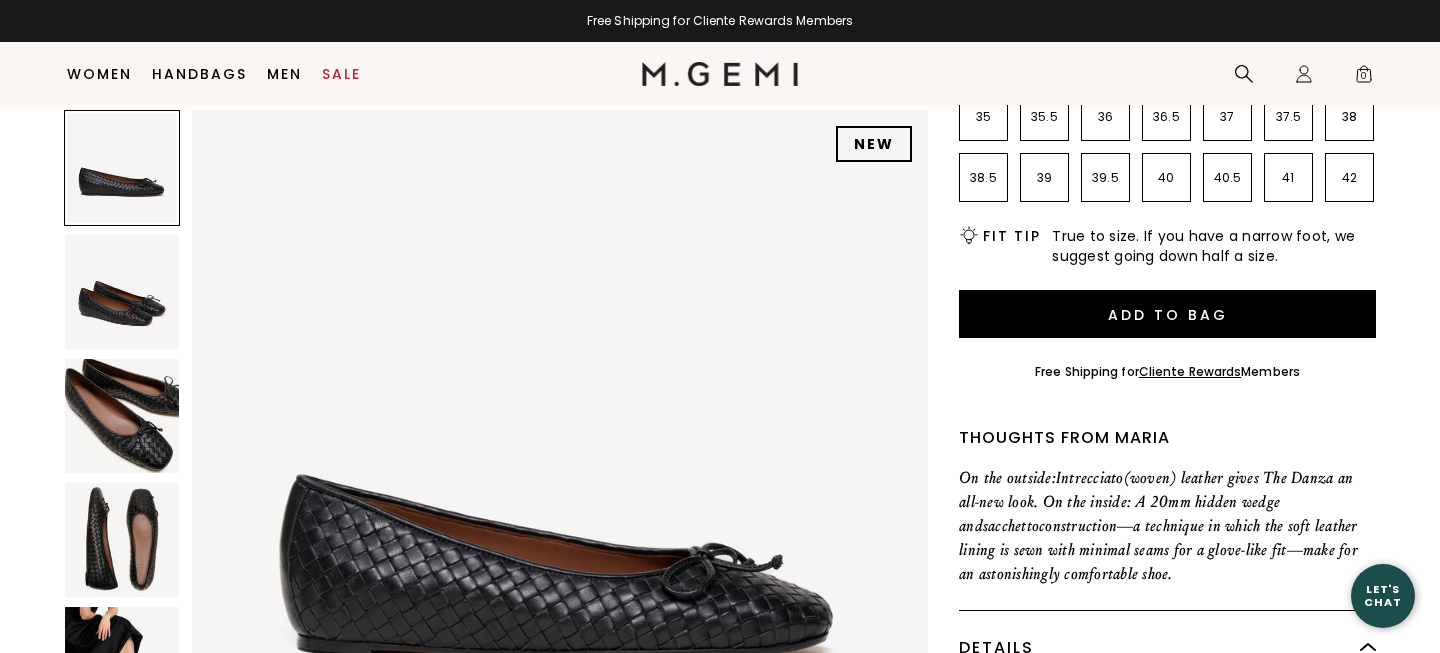 click at bounding box center [122, 416] 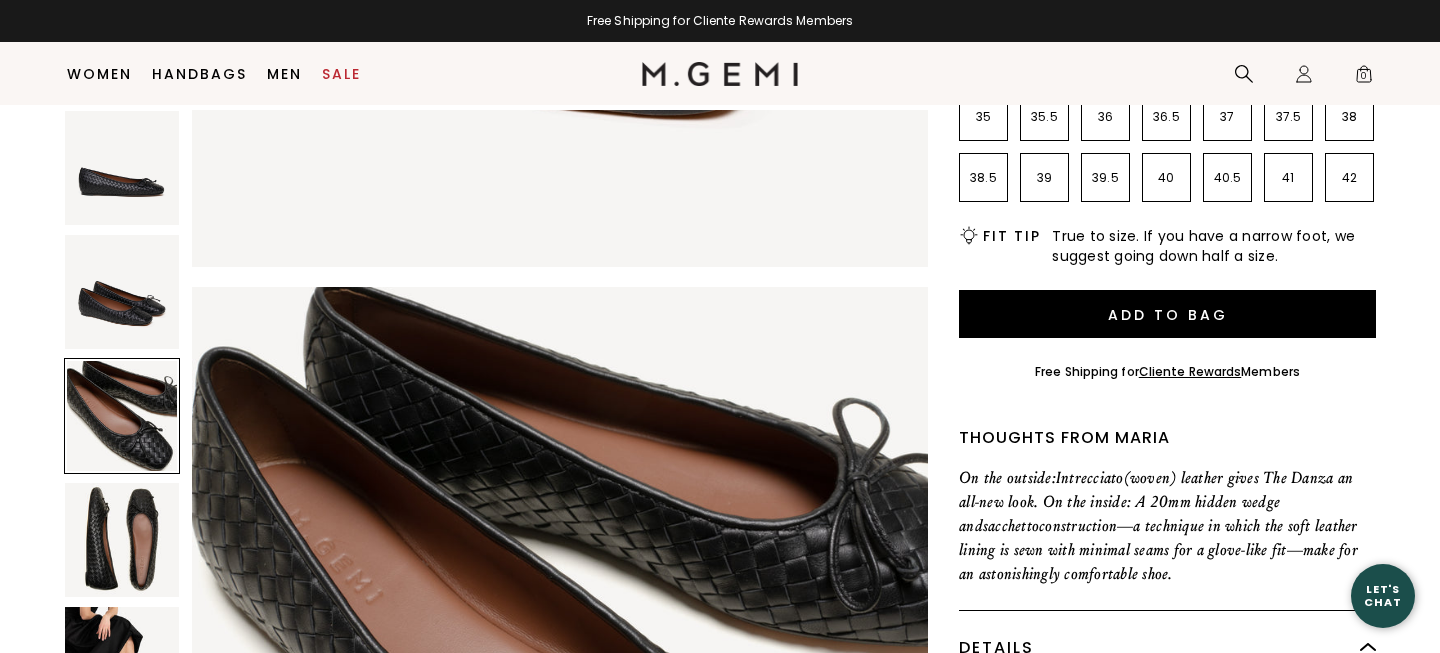 scroll, scrollTop: 1512, scrollLeft: 0, axis: vertical 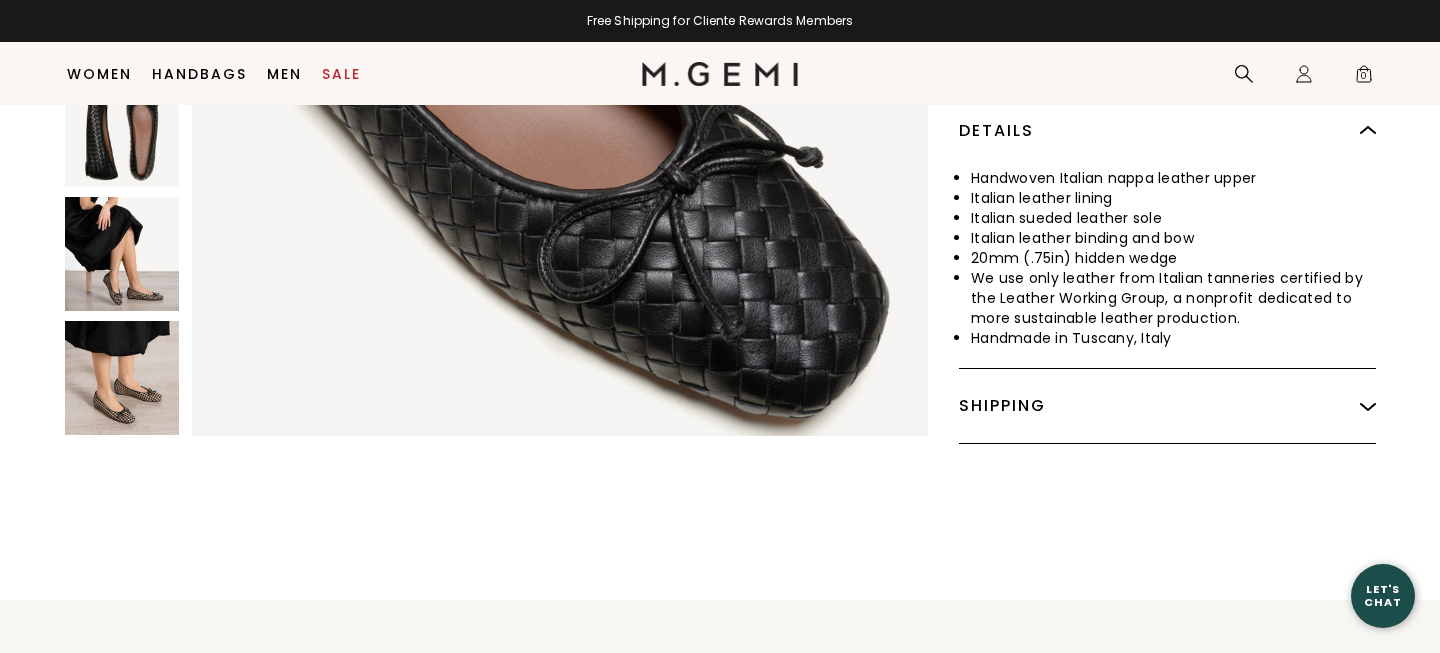 click at bounding box center [122, 378] 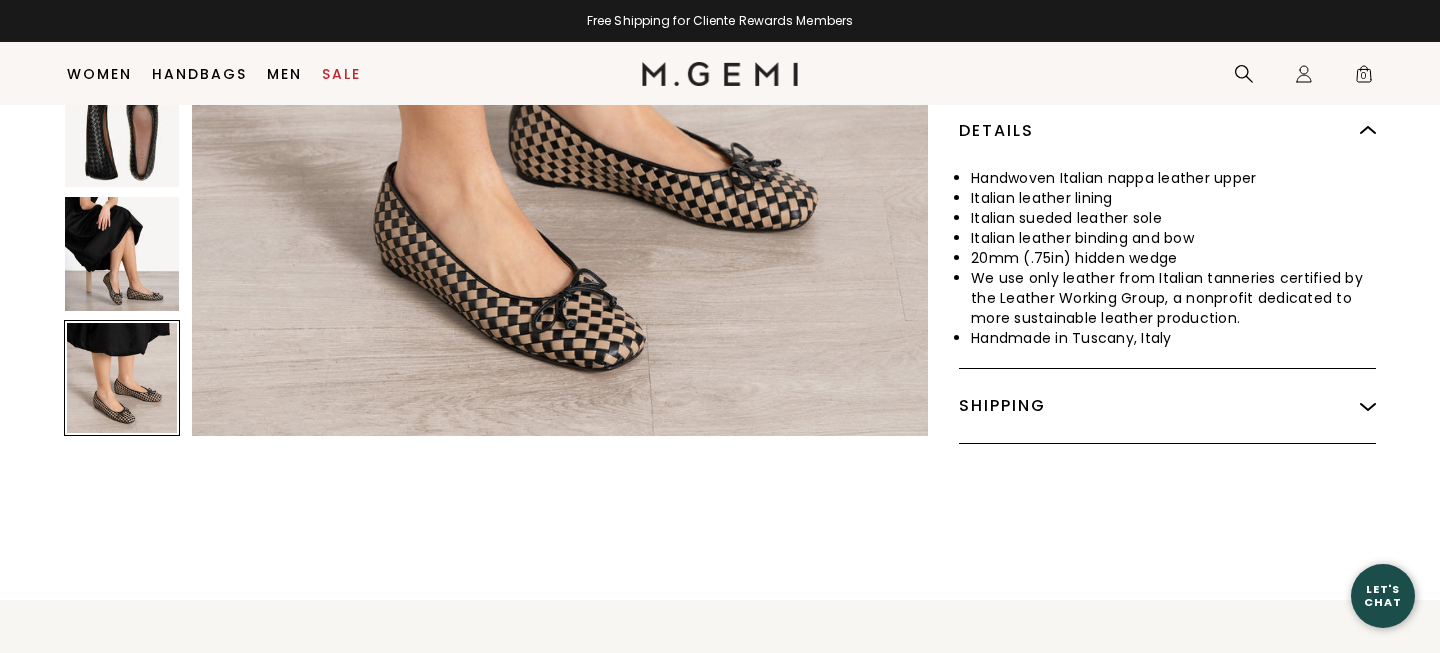 scroll, scrollTop: 3780, scrollLeft: 0, axis: vertical 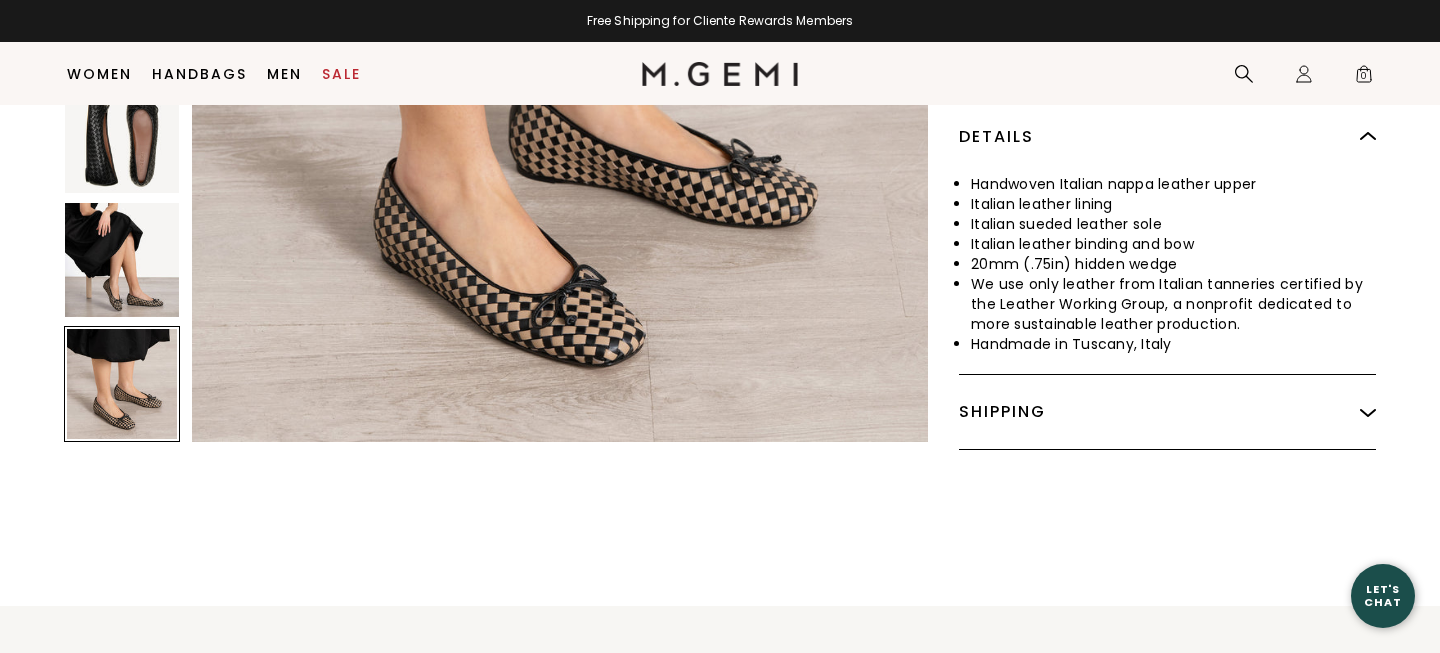 click at bounding box center [122, 260] 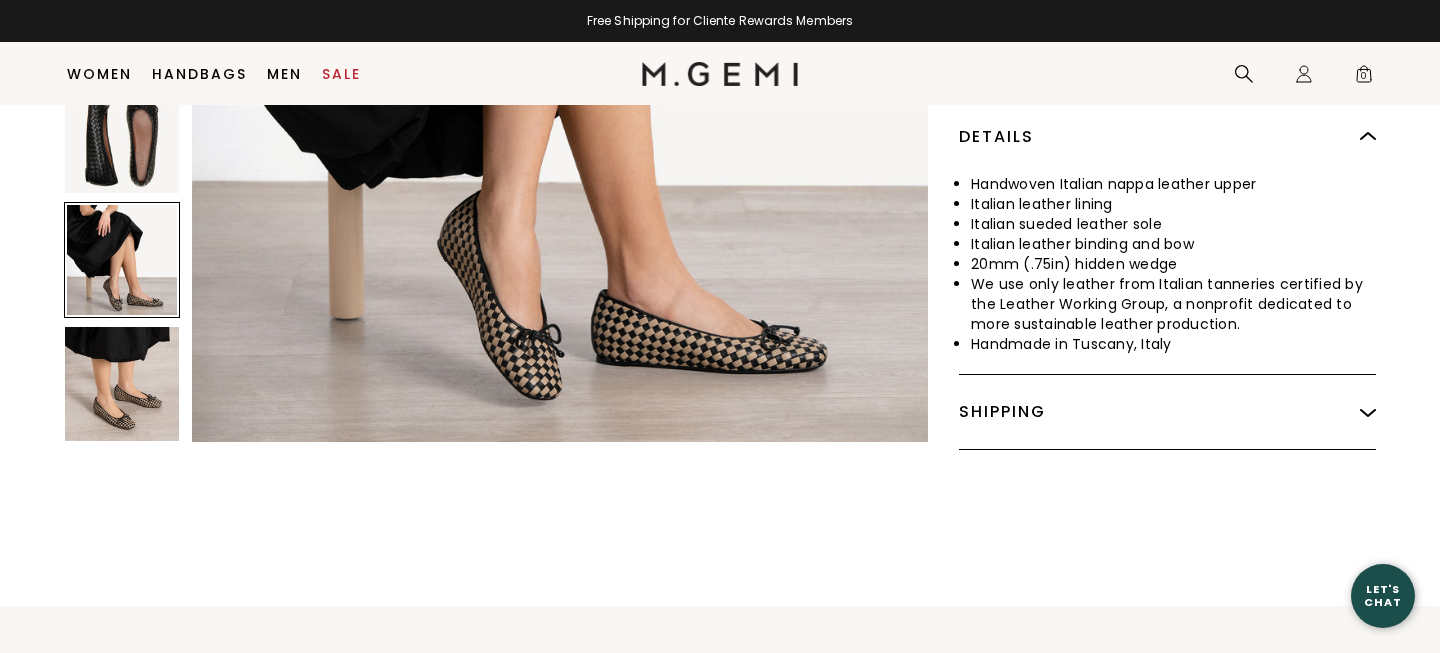 scroll, scrollTop: 3024, scrollLeft: 0, axis: vertical 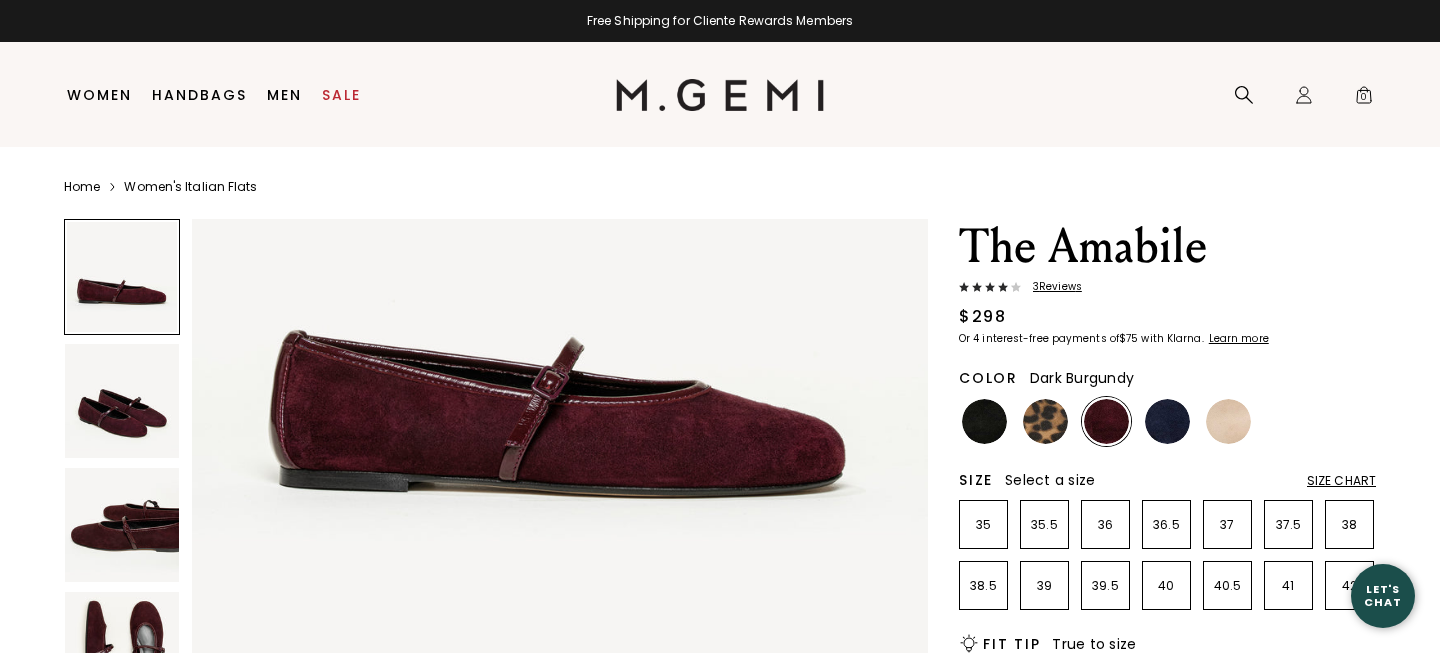 click at bounding box center (122, 401) 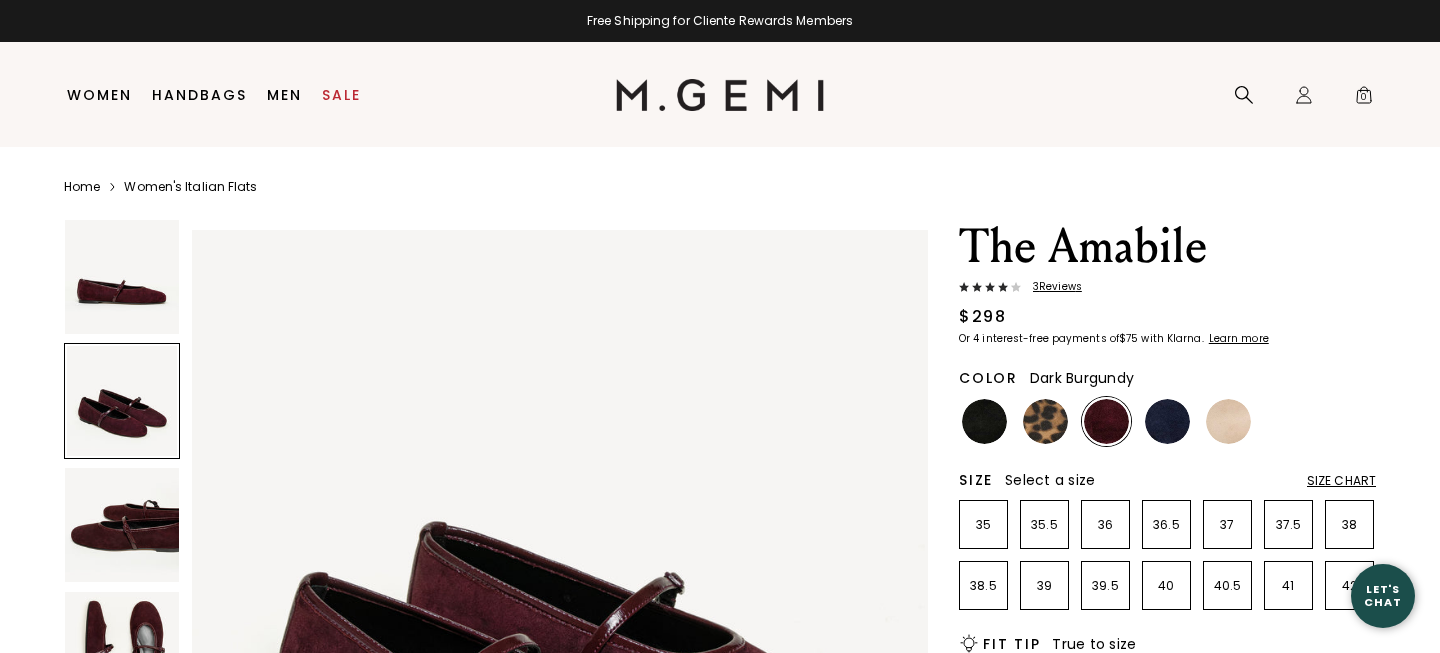 scroll, scrollTop: 756, scrollLeft: 0, axis: vertical 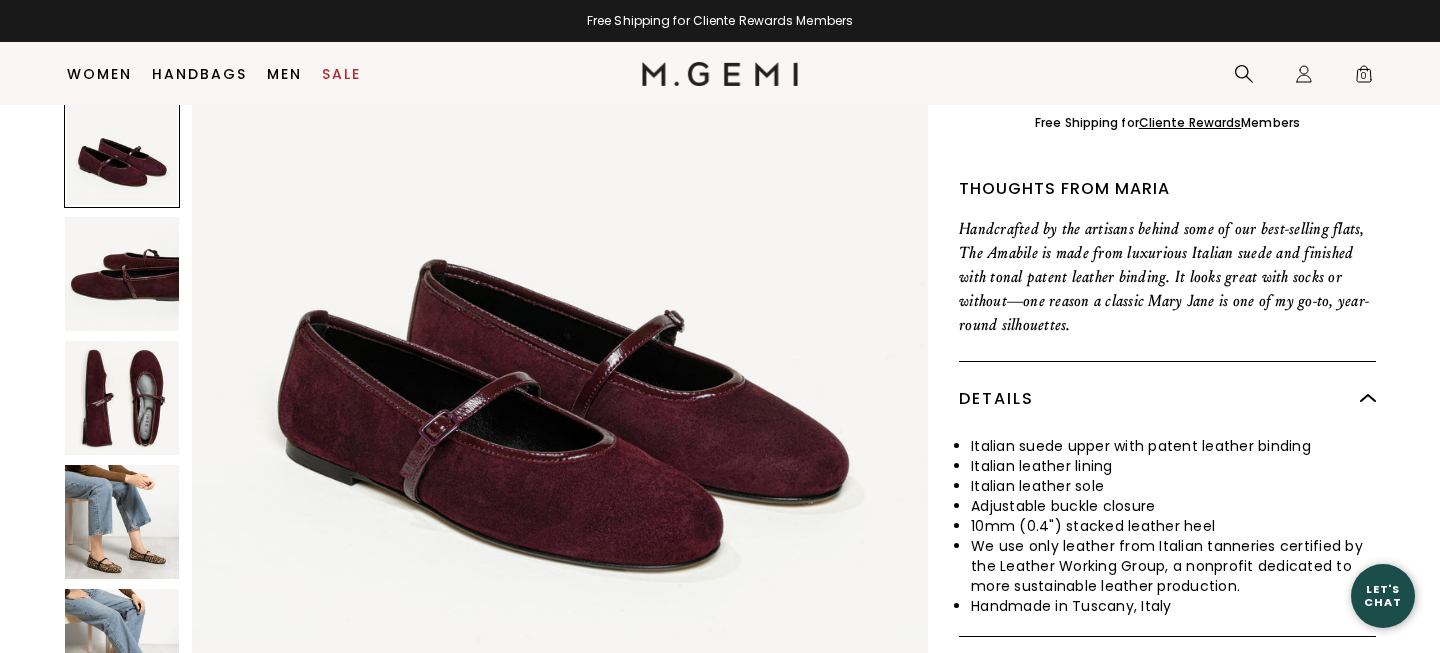 click at bounding box center (122, 398) 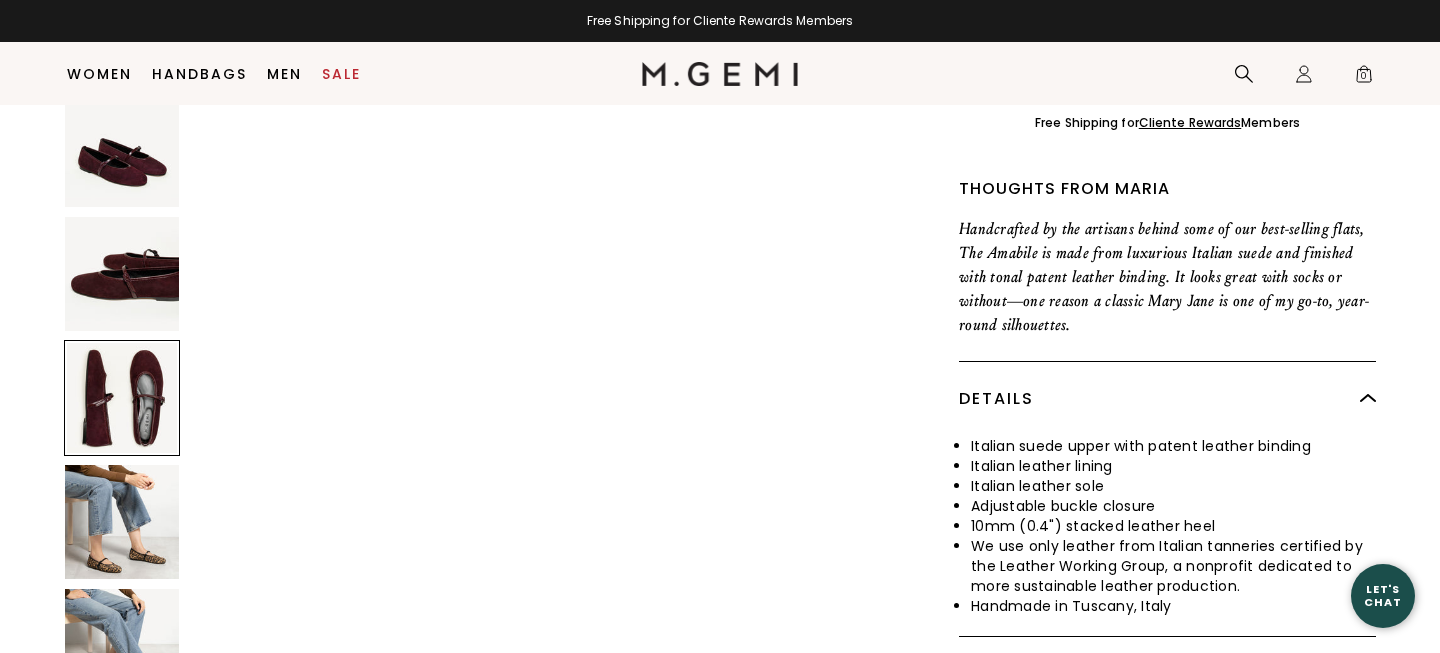 scroll, scrollTop: 2268, scrollLeft: 0, axis: vertical 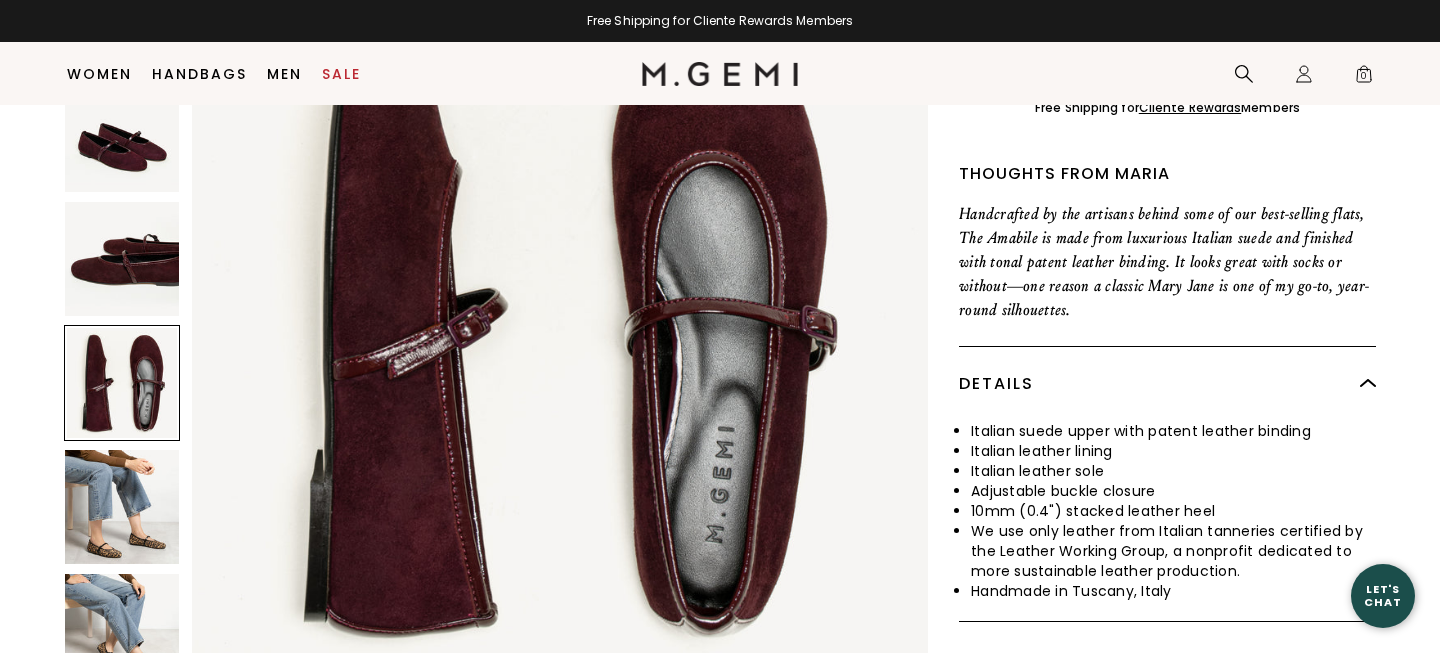 click at bounding box center (122, 507) 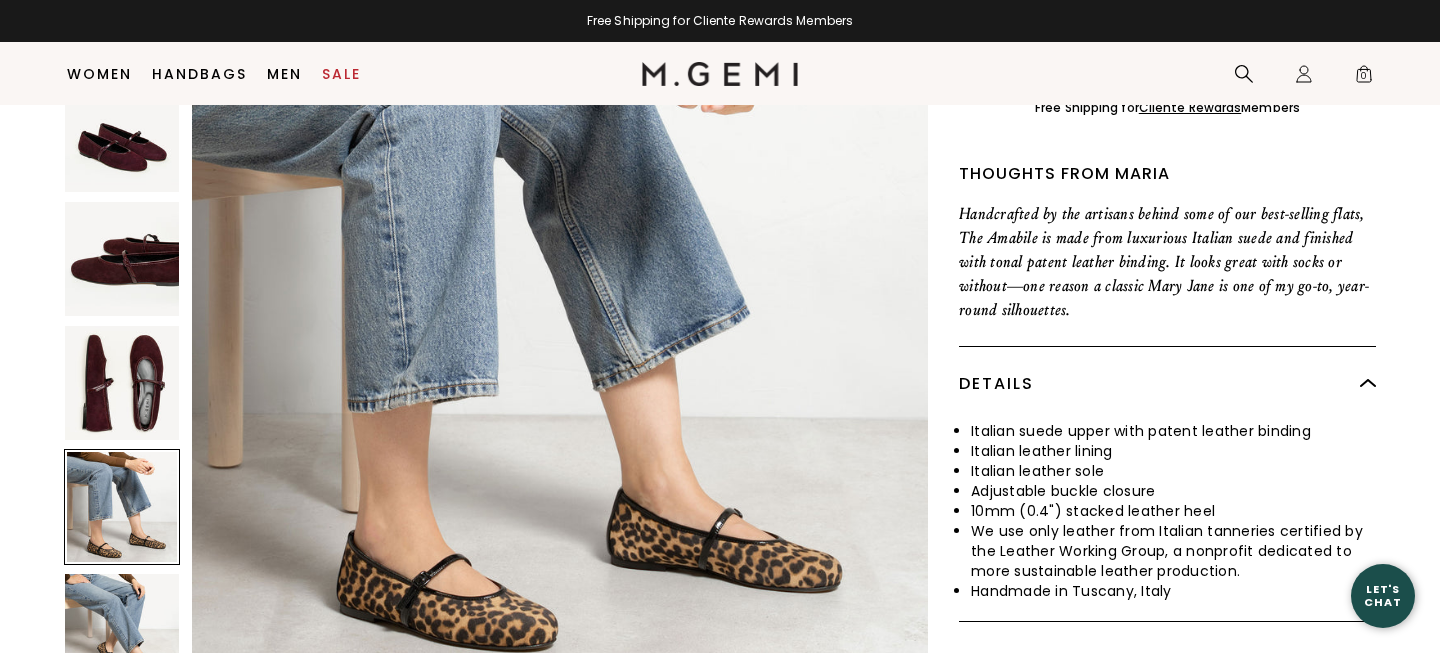 scroll, scrollTop: 3024, scrollLeft: 0, axis: vertical 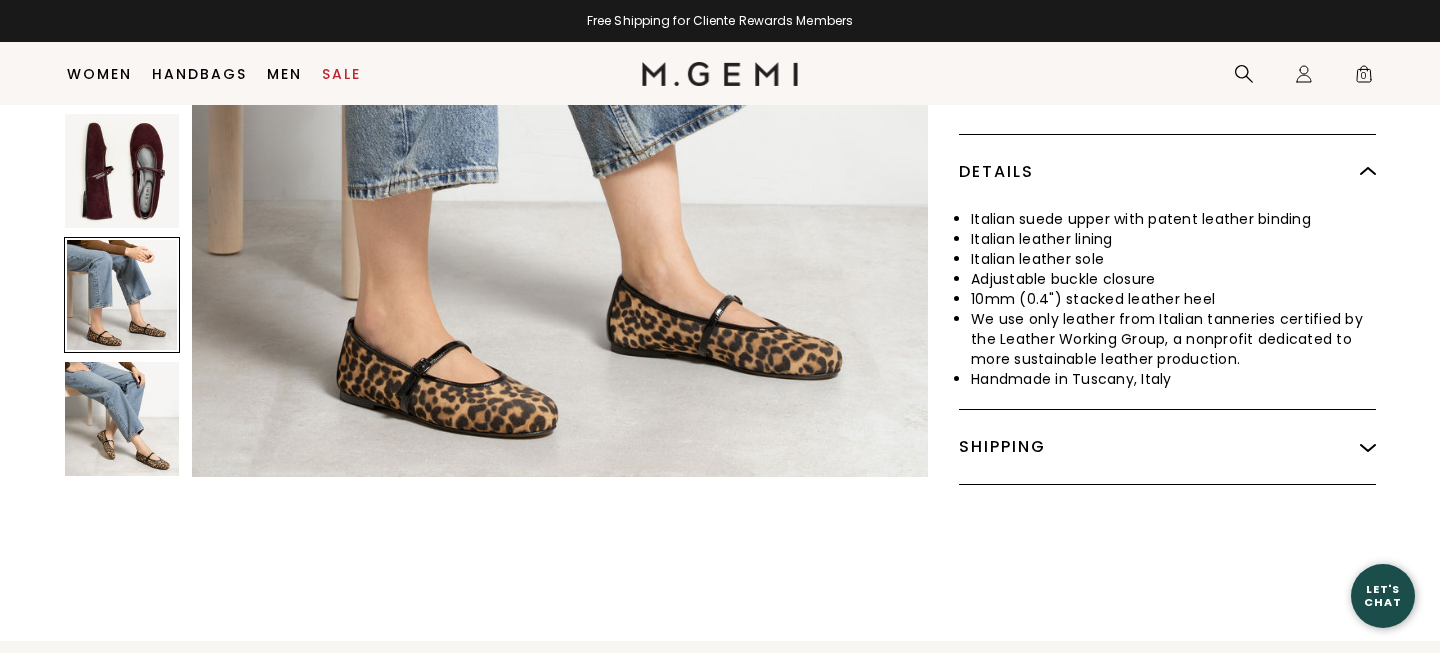 click at bounding box center (122, 419) 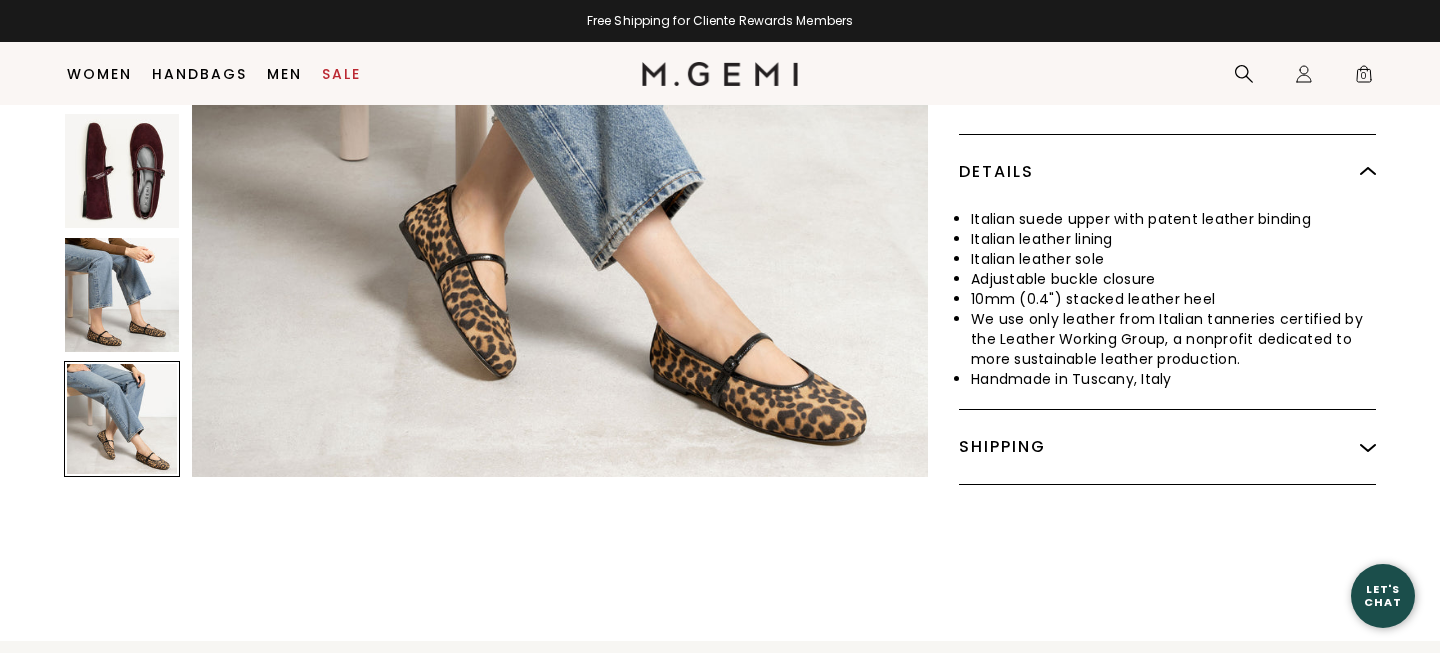 scroll, scrollTop: 3780, scrollLeft: 0, axis: vertical 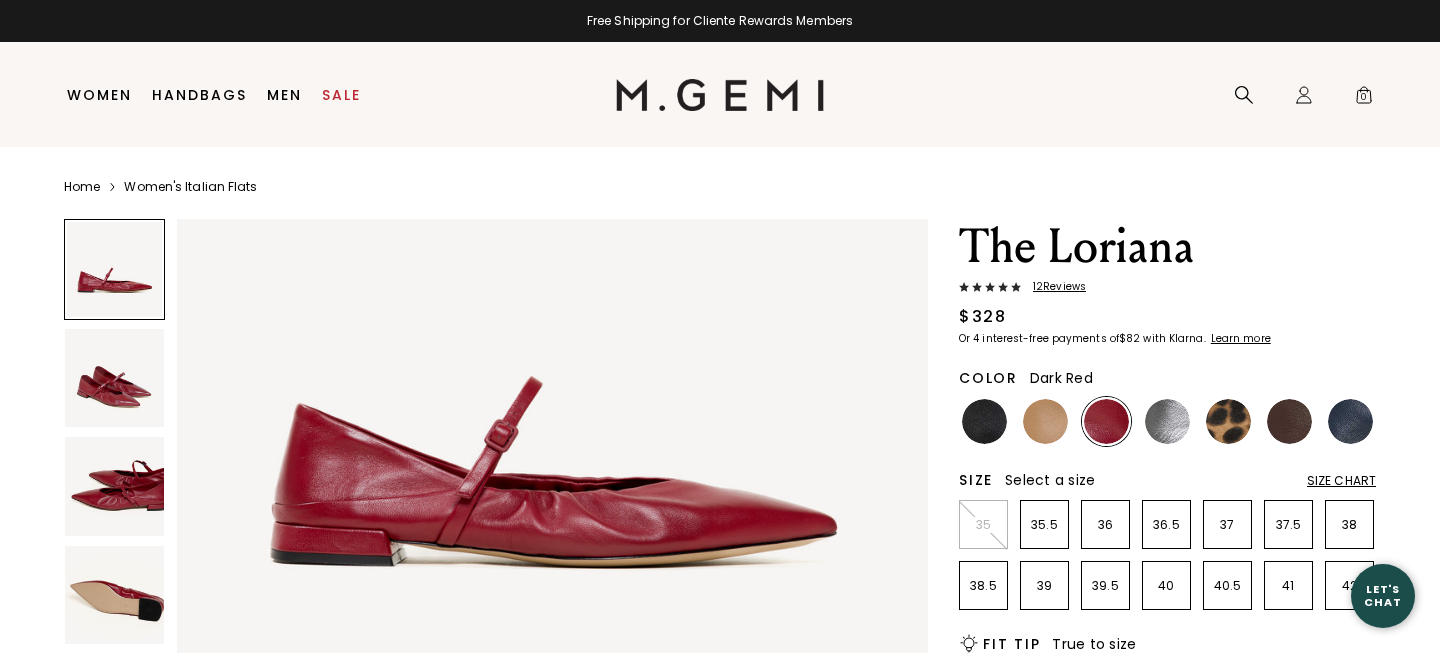 click at bounding box center [114, 486] 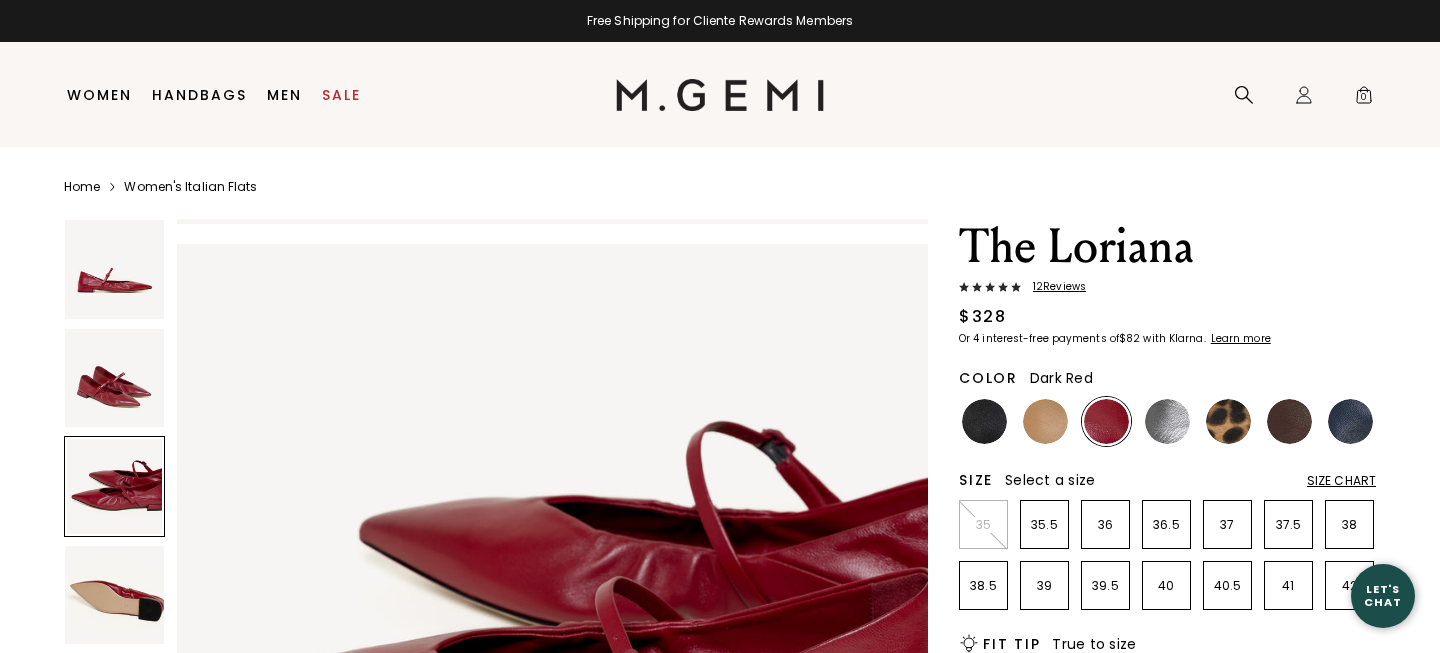 scroll, scrollTop: 1543, scrollLeft: 0, axis: vertical 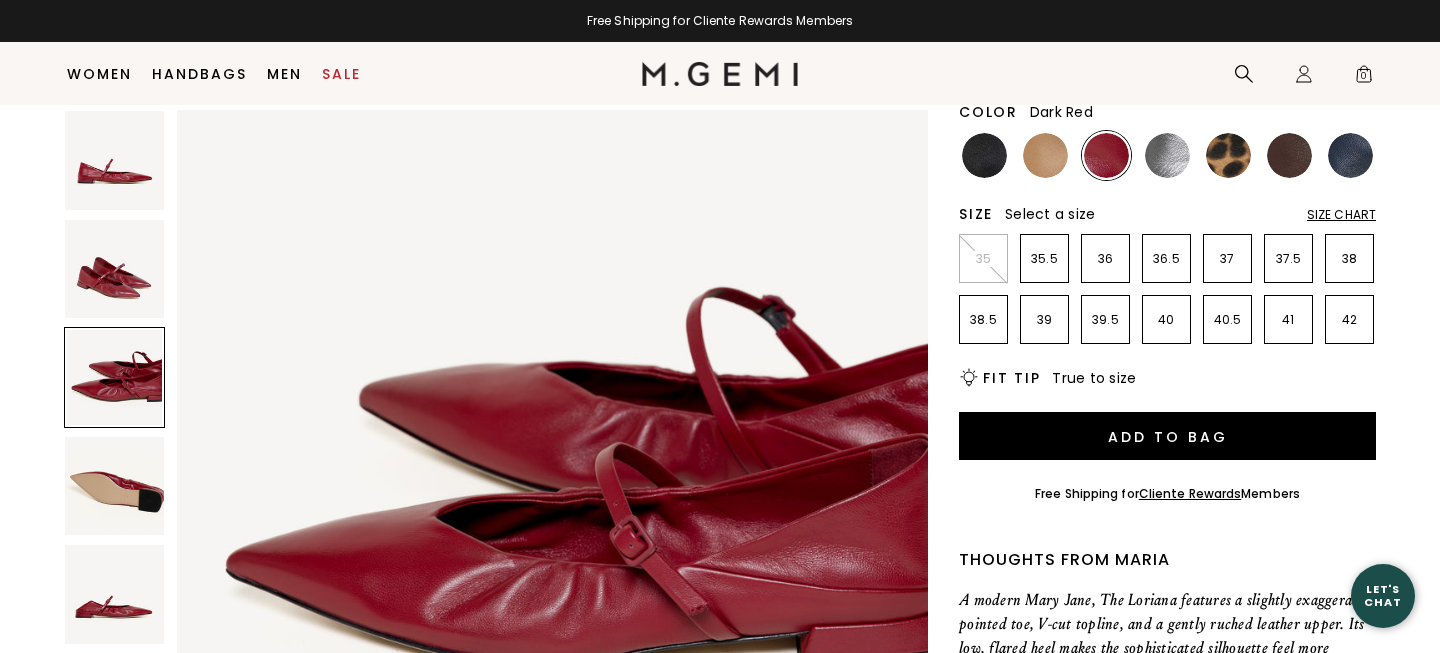 click at bounding box center [114, 594] 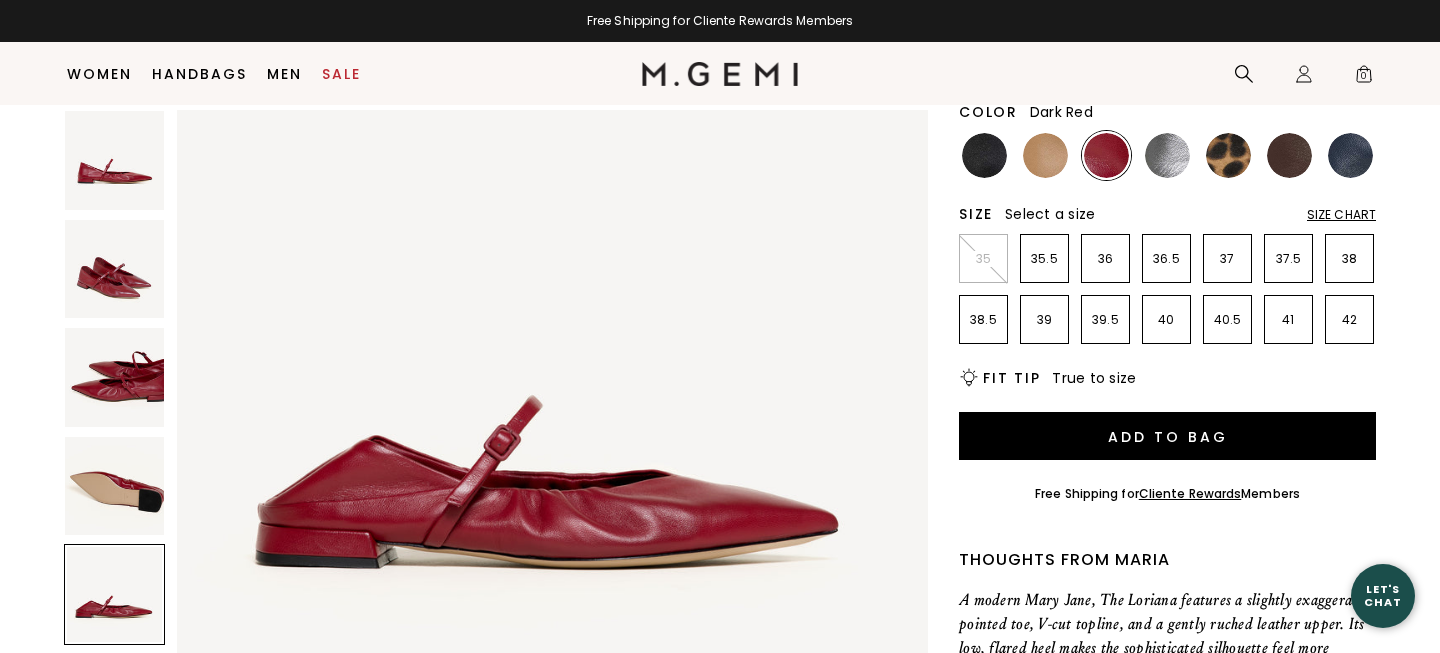 scroll, scrollTop: 3189, scrollLeft: 0, axis: vertical 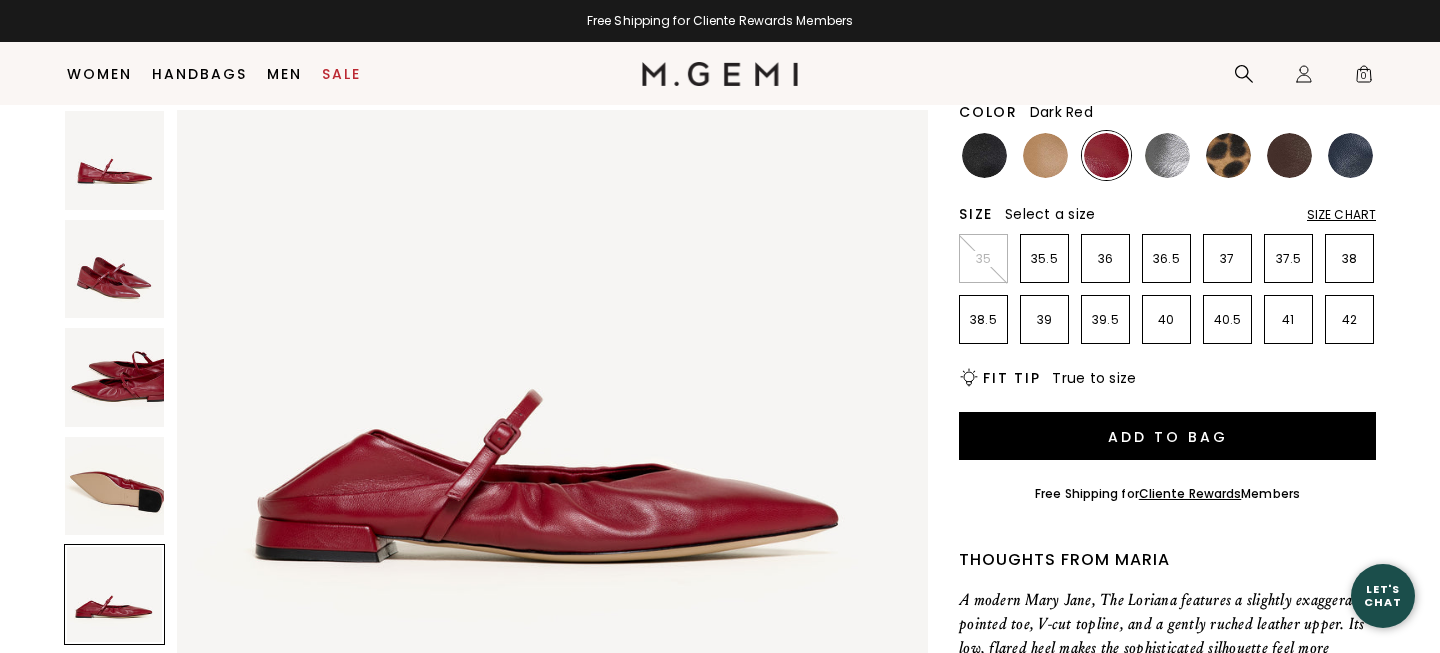click at bounding box center (114, 269) 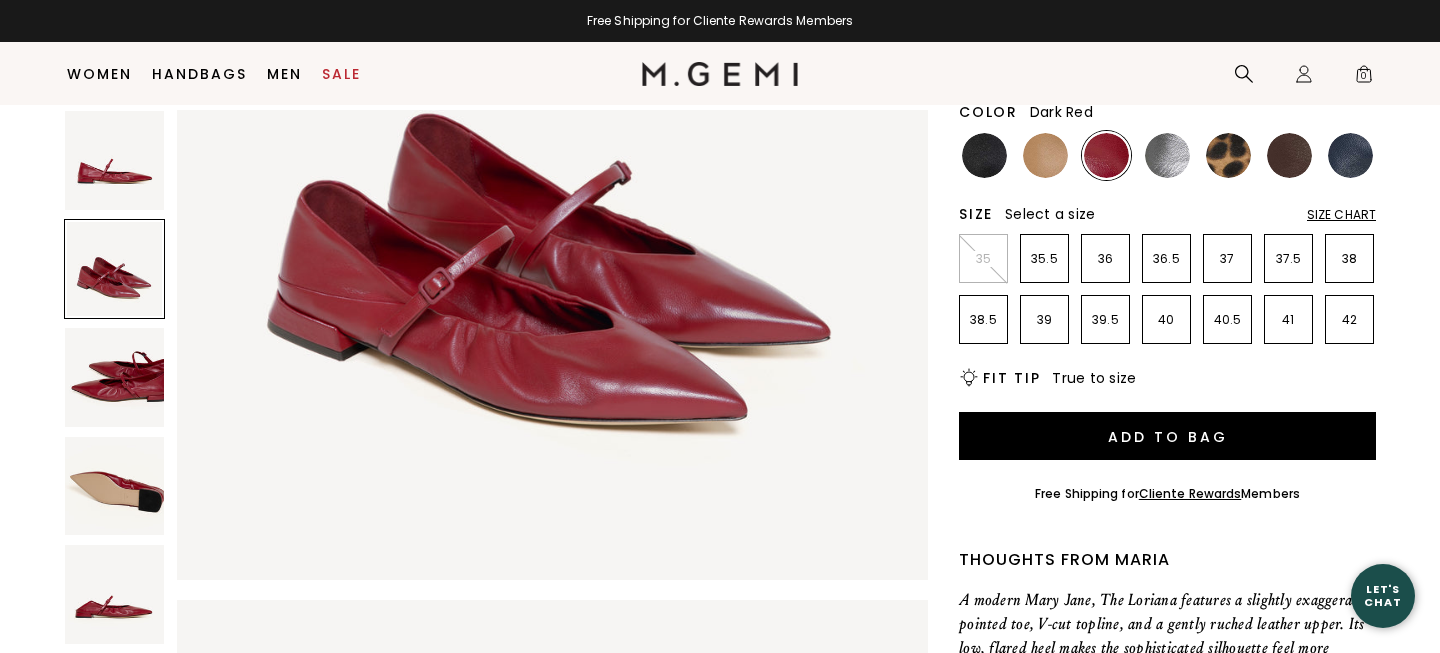 scroll, scrollTop: 772, scrollLeft: 0, axis: vertical 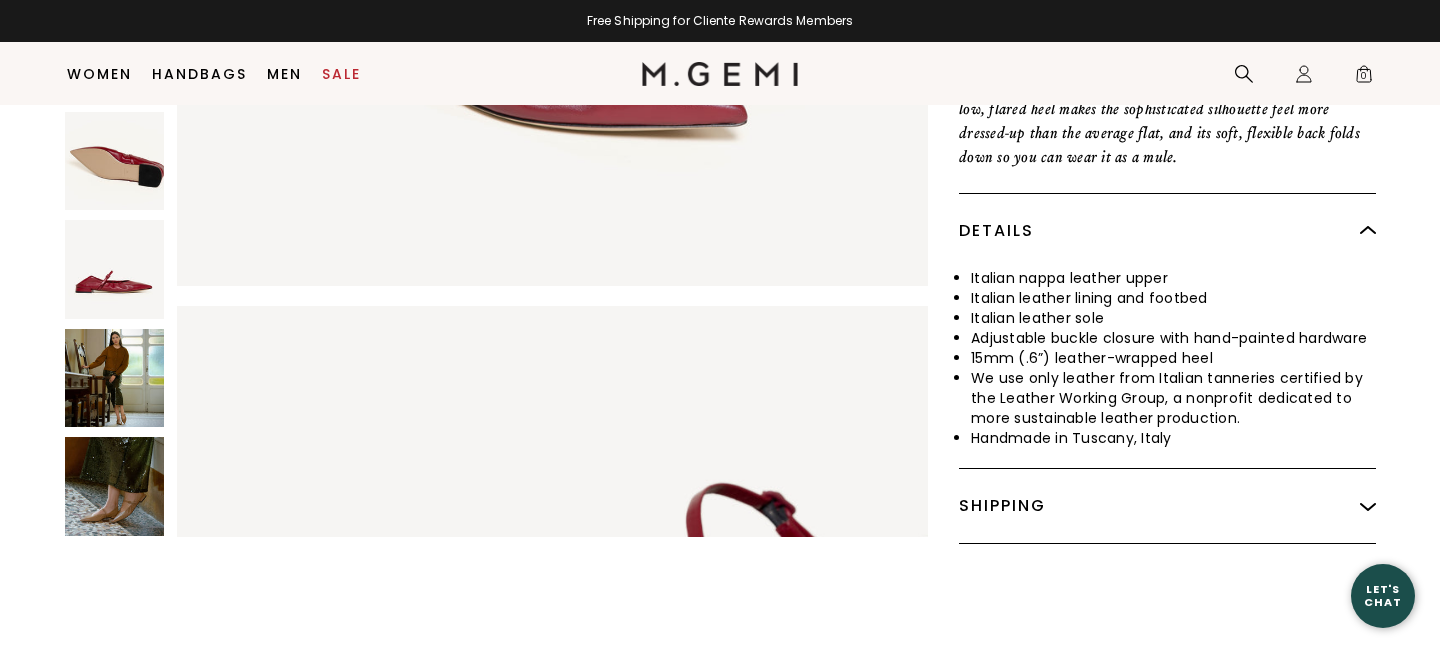 click at bounding box center (114, 377) 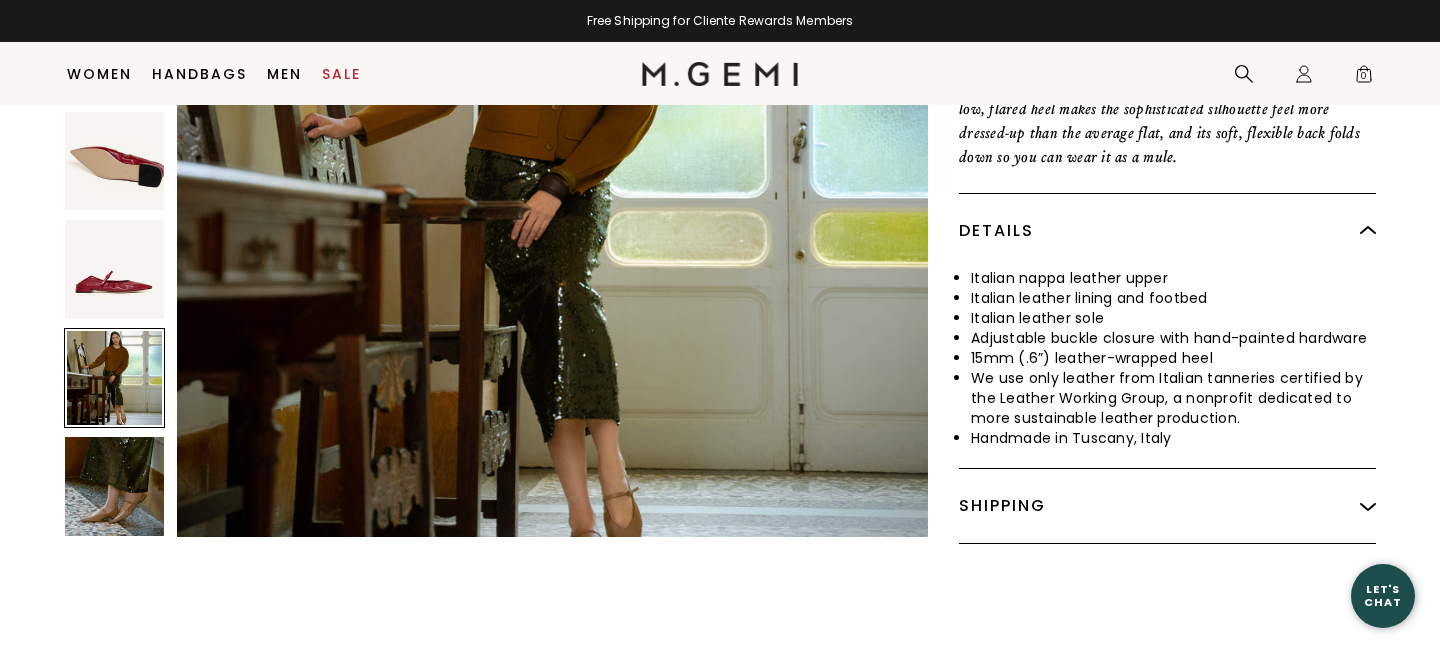 scroll, scrollTop: 3858, scrollLeft: 0, axis: vertical 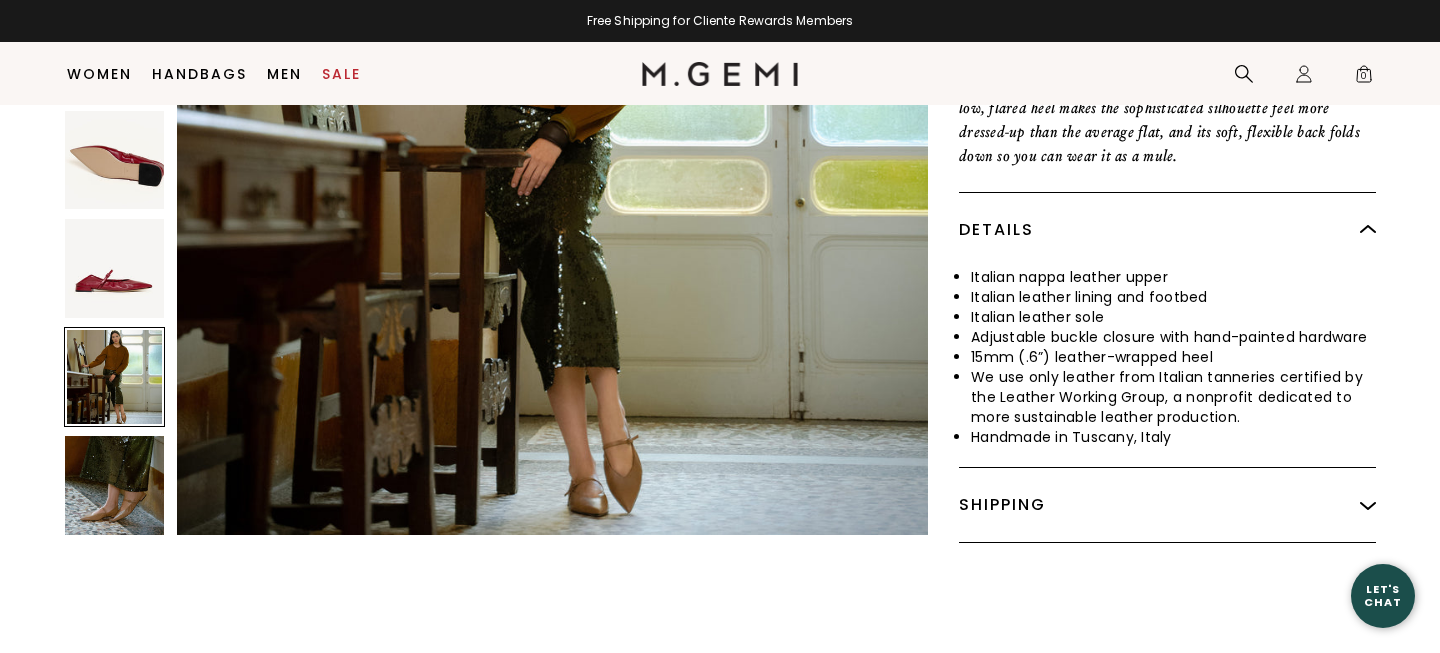 click at bounding box center (114, 485) 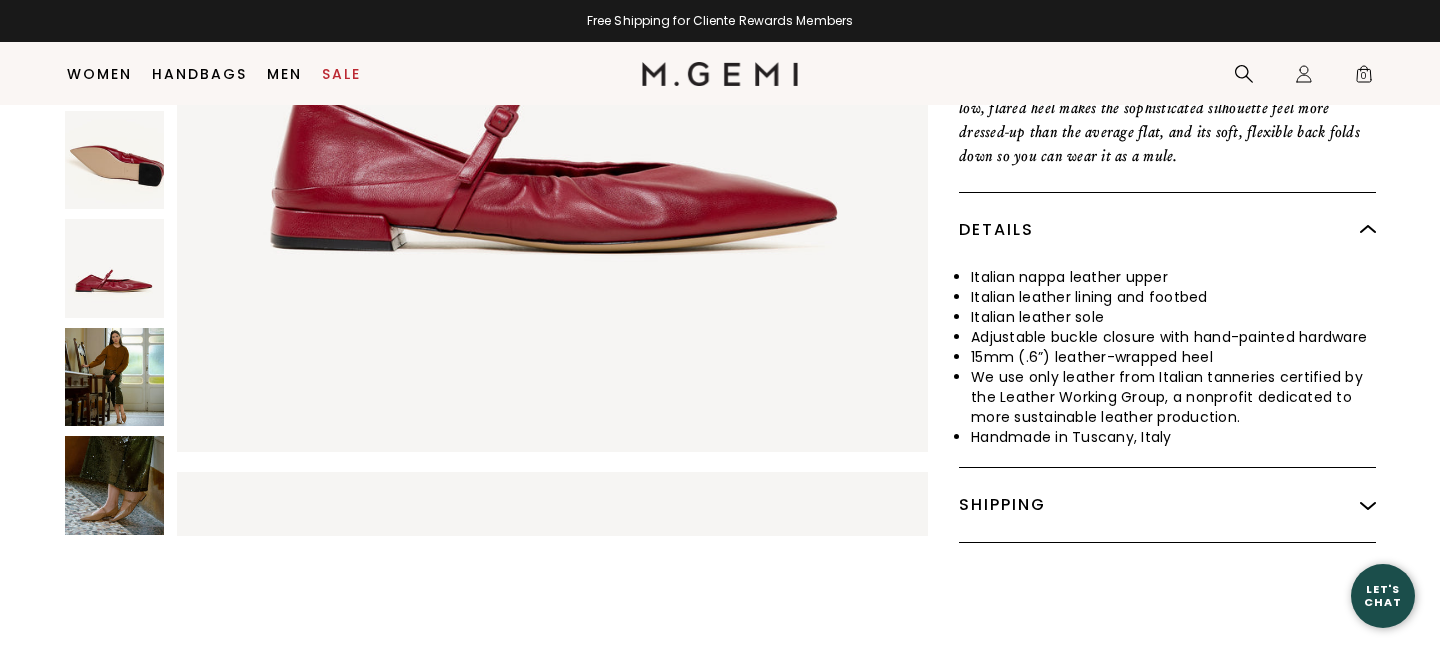 scroll, scrollTop: 0, scrollLeft: 0, axis: both 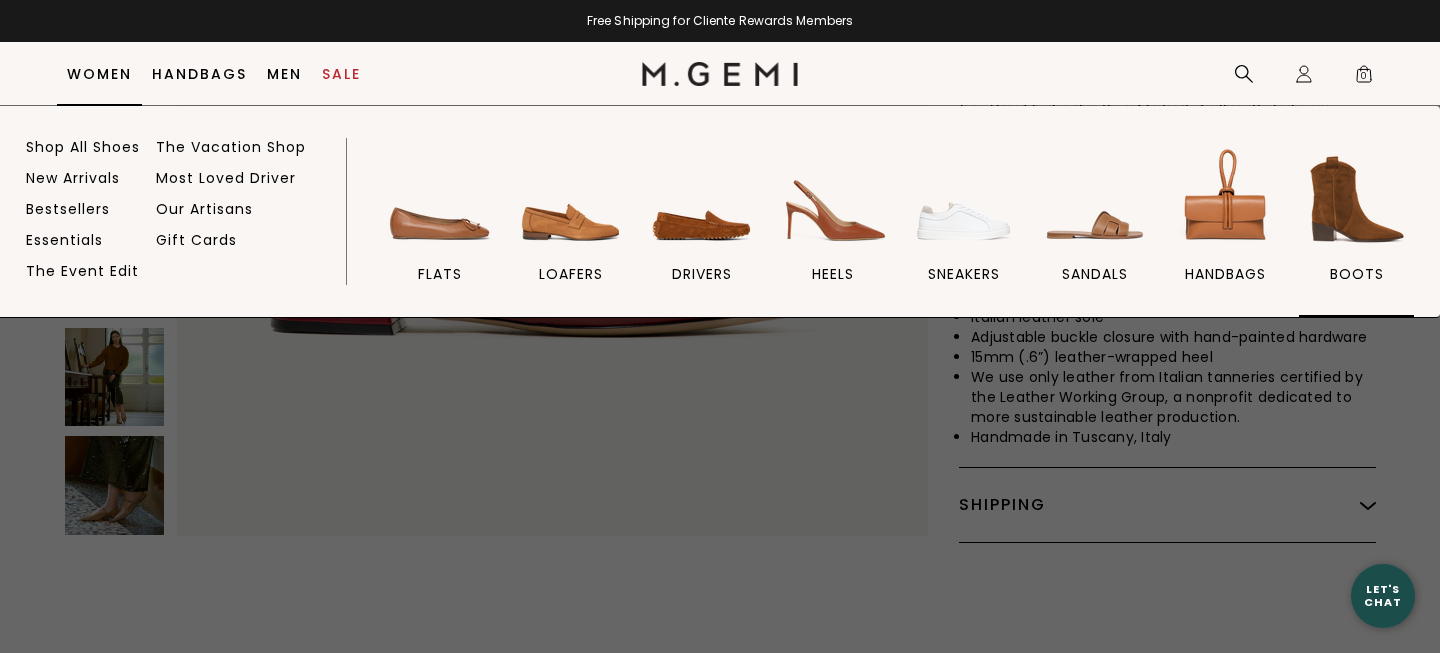 click at bounding box center [1357, 199] 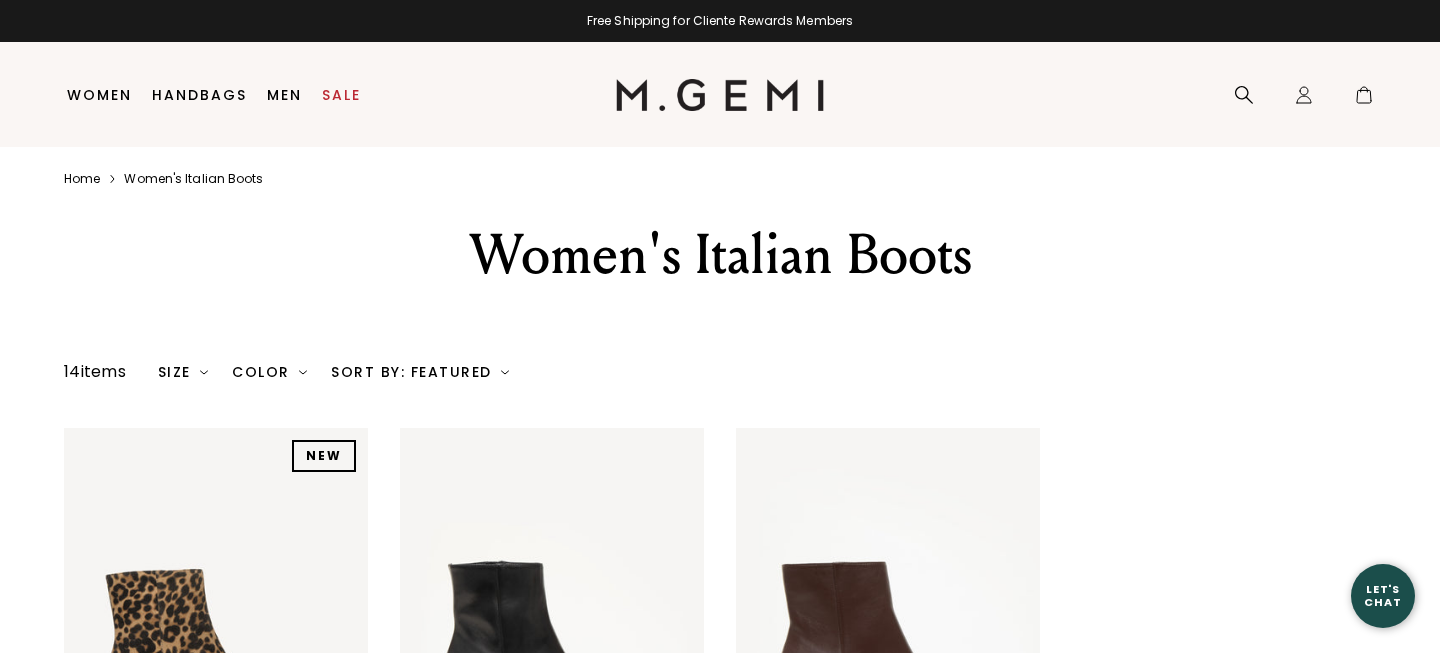 scroll, scrollTop: 0, scrollLeft: 0, axis: both 